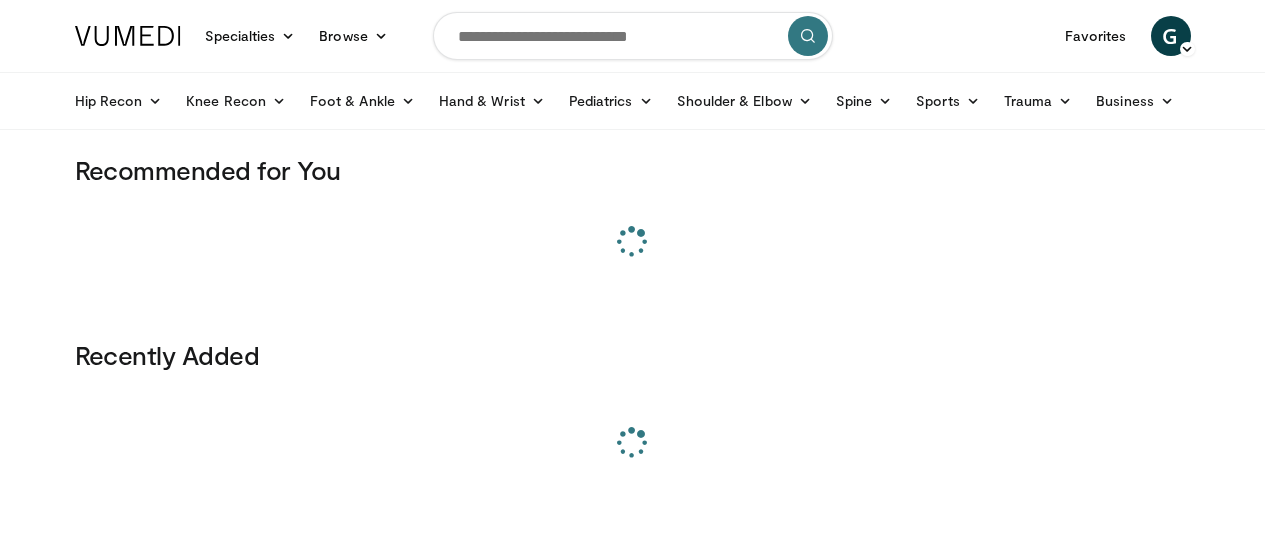 scroll, scrollTop: 0, scrollLeft: 0, axis: both 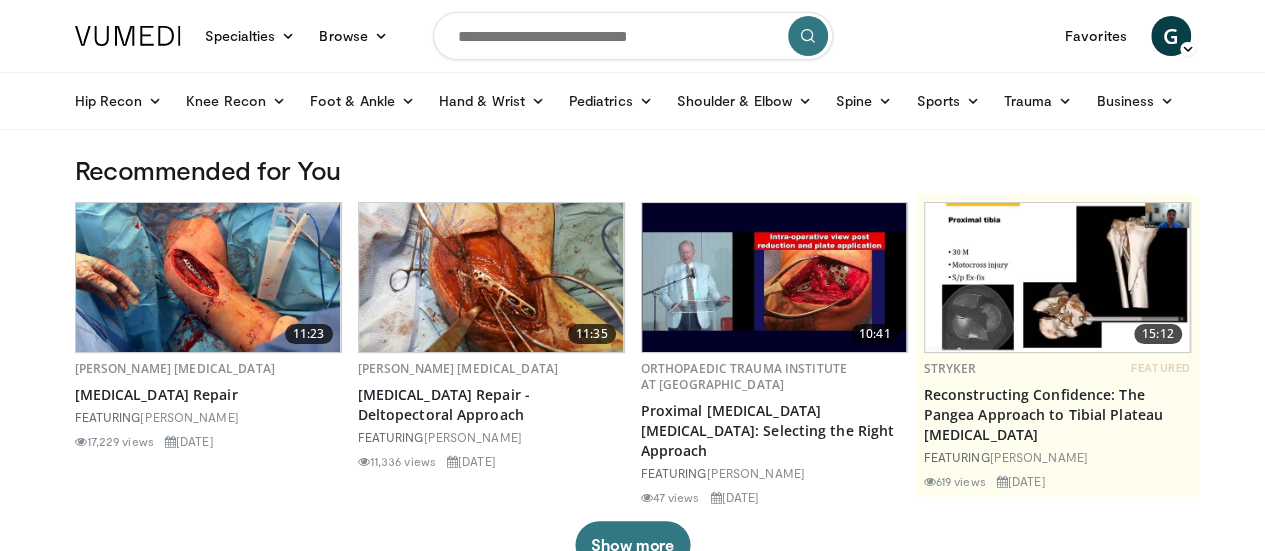 click at bounding box center (633, 36) 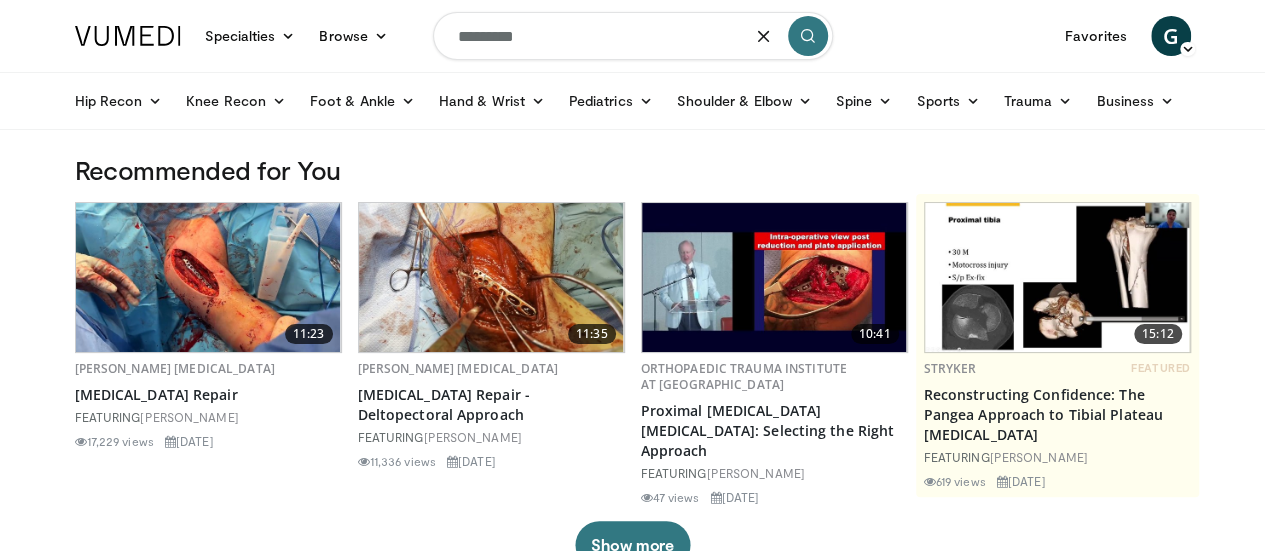 type on "*********" 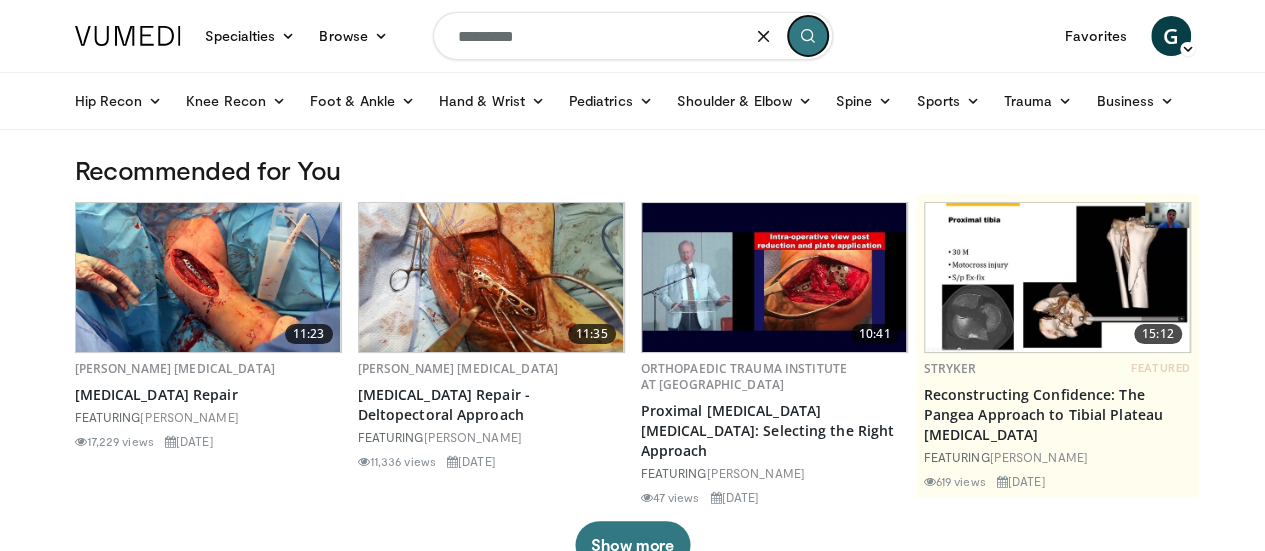 click at bounding box center (808, 36) 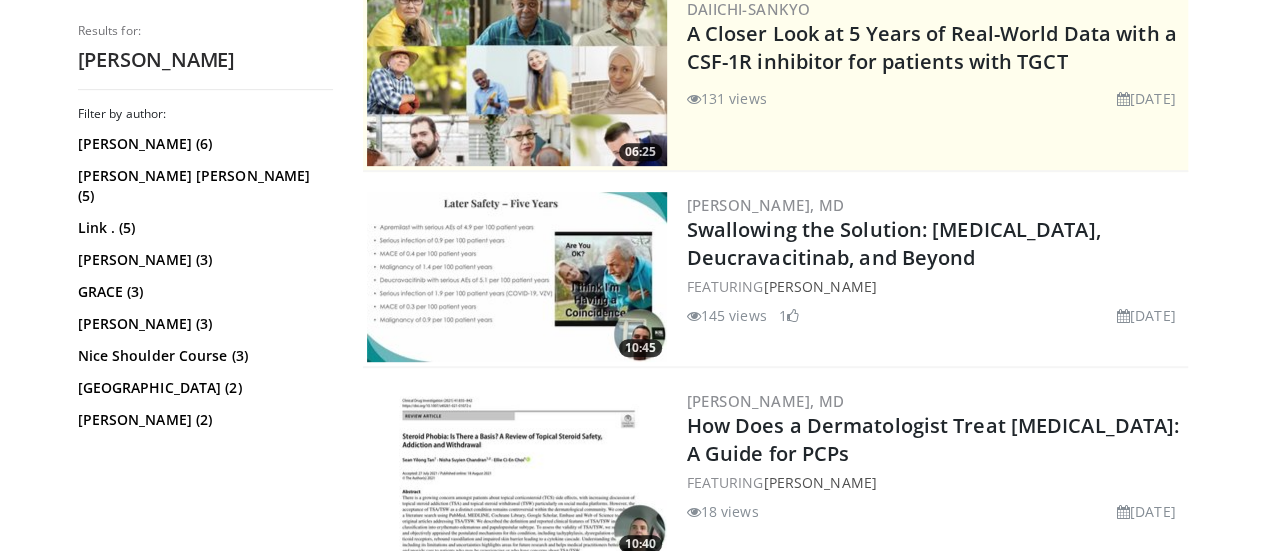 scroll, scrollTop: 0, scrollLeft: 0, axis: both 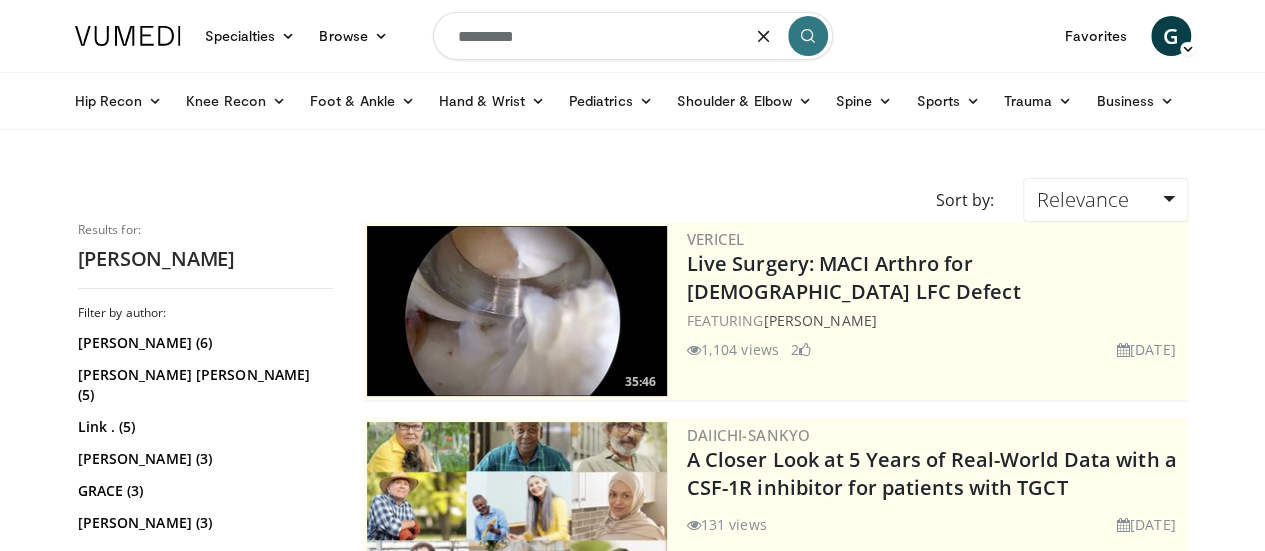 click on "*********" at bounding box center (633, 36) 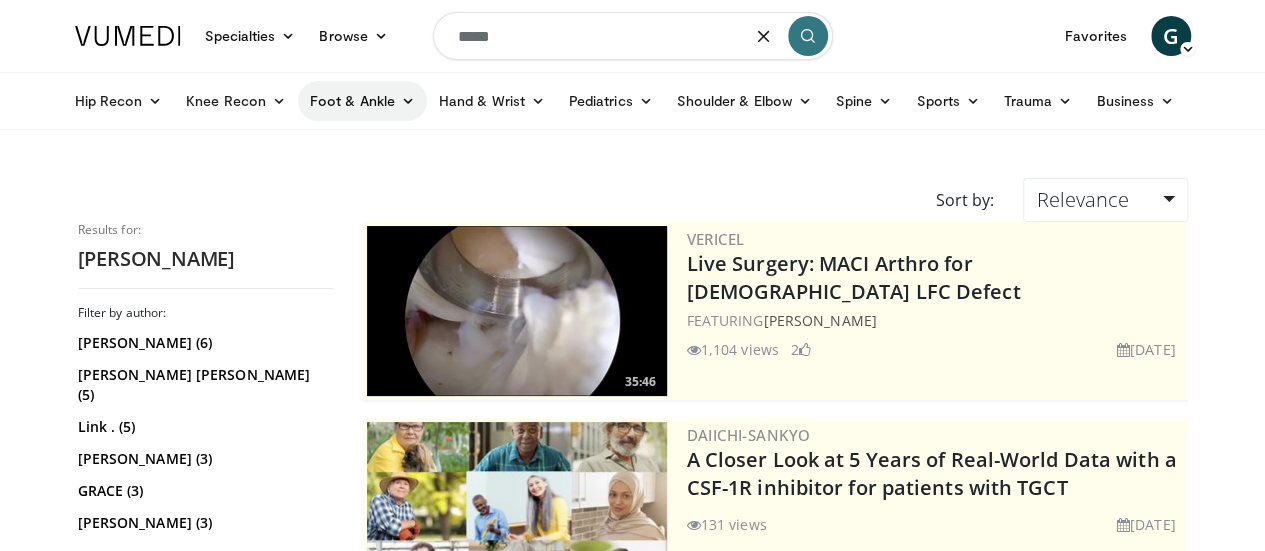 type on "****" 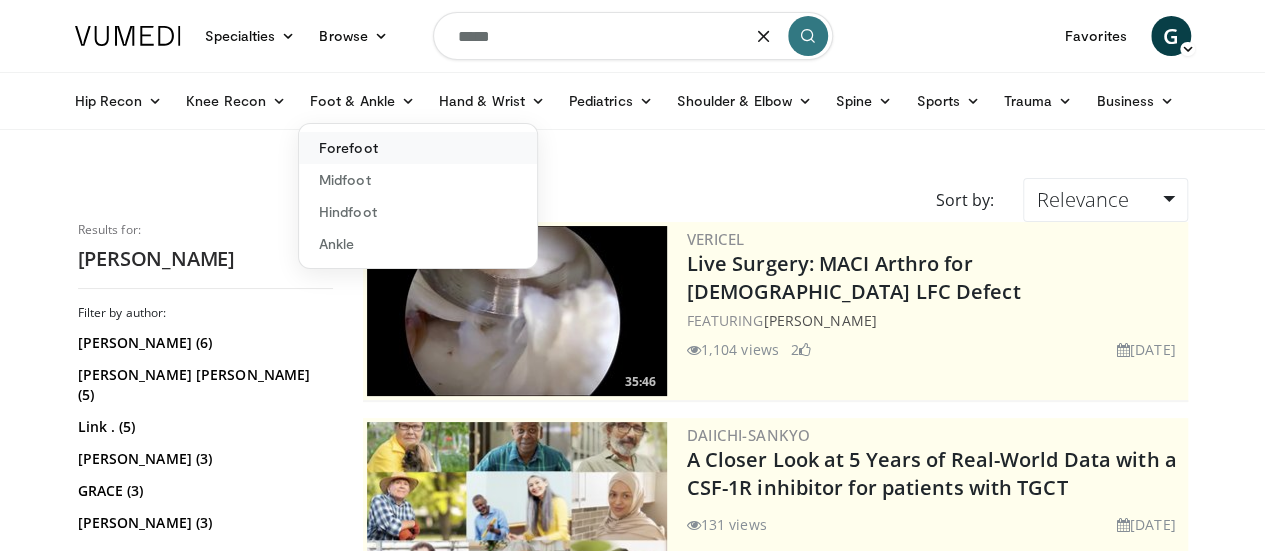click on "Forefoot" at bounding box center (418, 148) 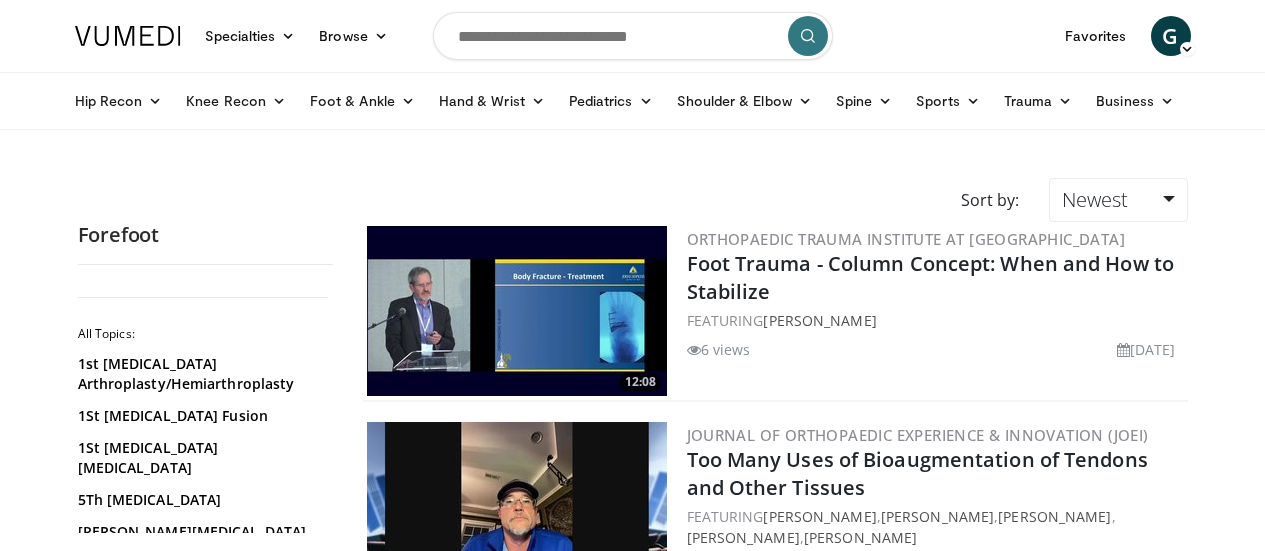 scroll, scrollTop: 0, scrollLeft: 0, axis: both 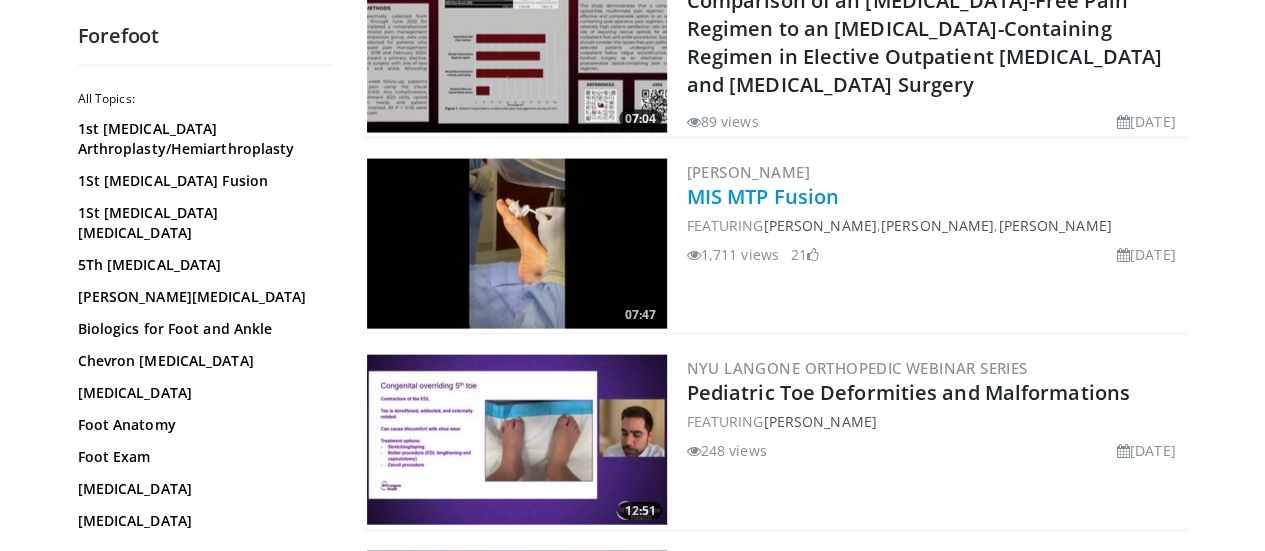 click on "MIS MTP Fusion" at bounding box center (763, 196) 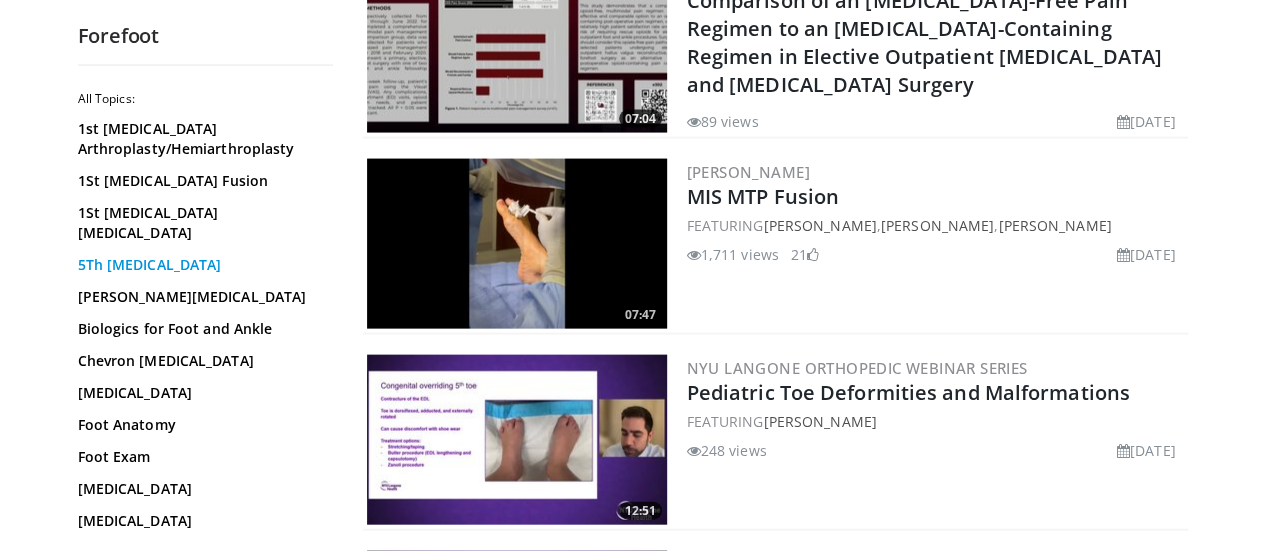 click on "5Th Metatarsal" at bounding box center [200, 265] 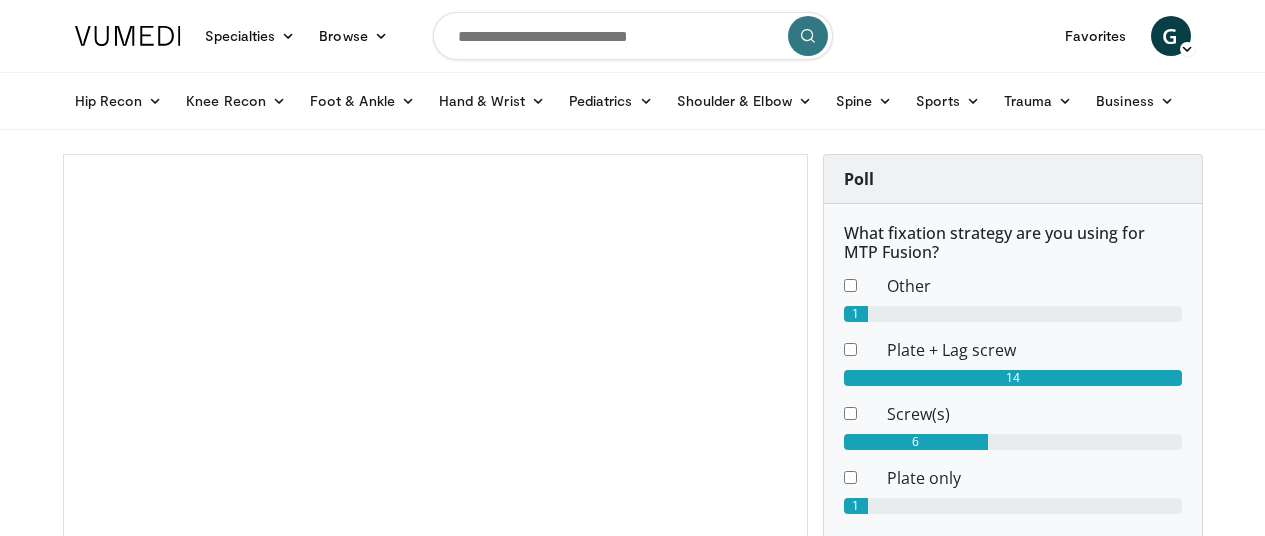 scroll, scrollTop: 0, scrollLeft: 0, axis: both 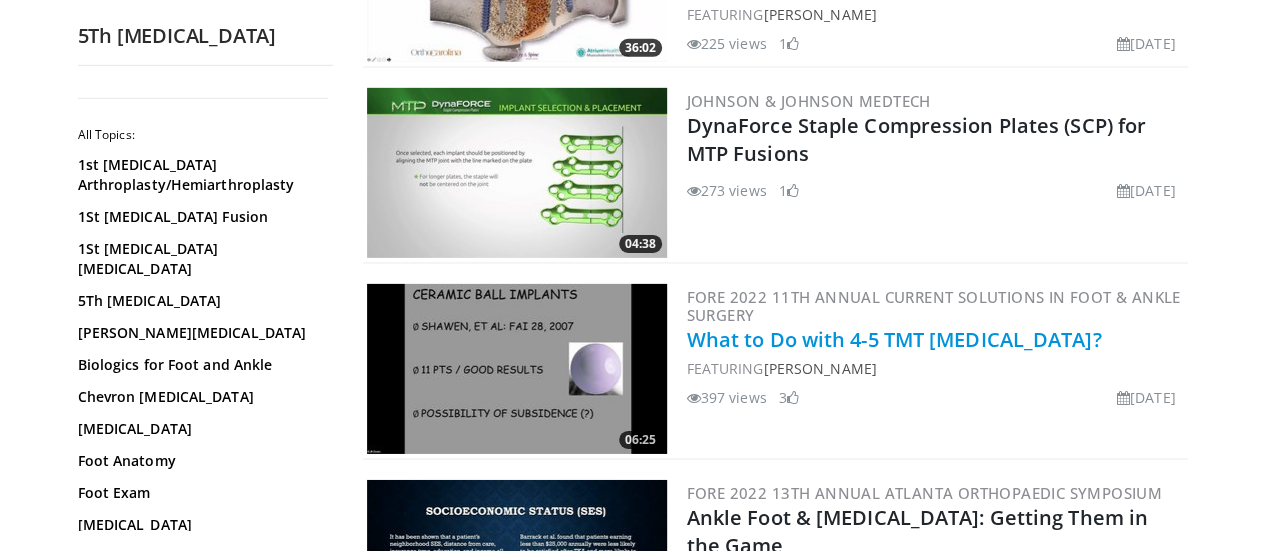 click on "What to Do with 4-5 TMT [MEDICAL_DATA]?" at bounding box center (894, 339) 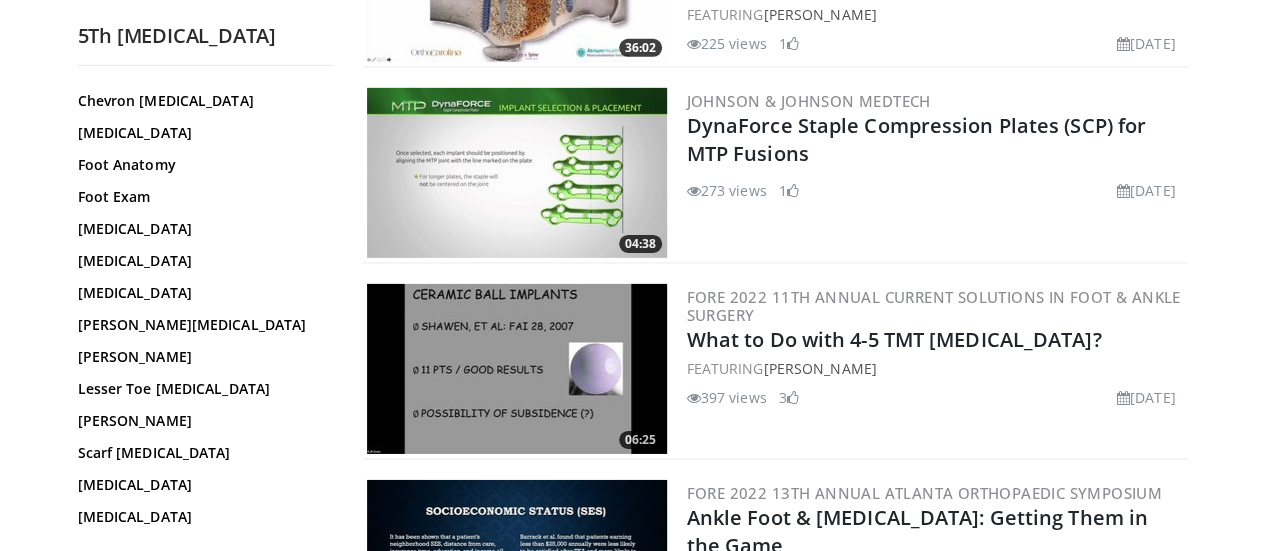 scroll, scrollTop: 308, scrollLeft: 0, axis: vertical 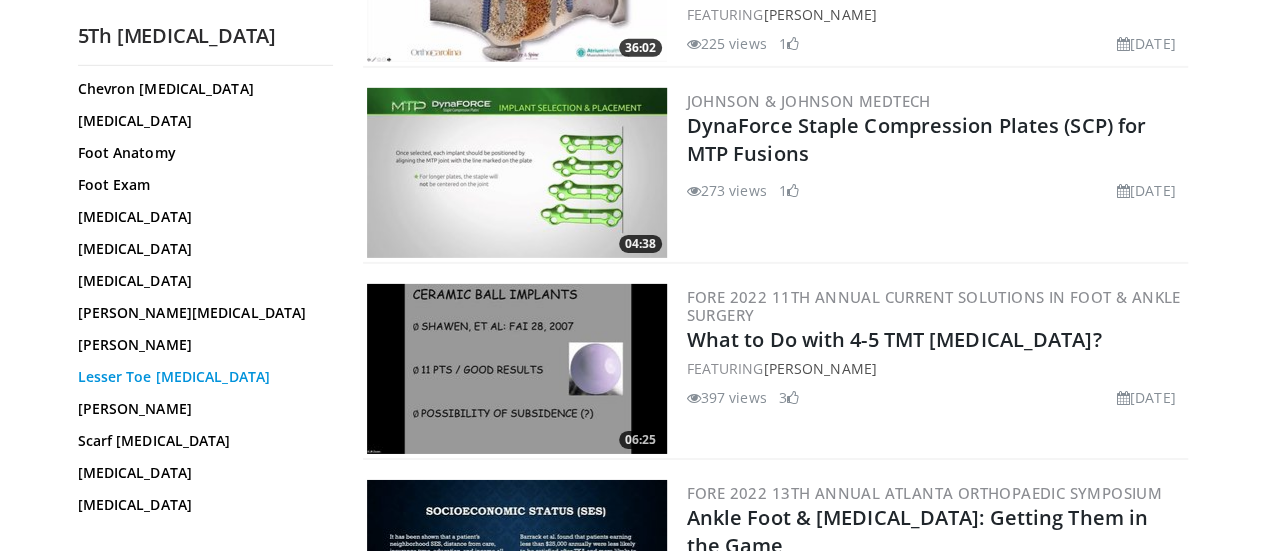 click on "Lesser Toe [MEDICAL_DATA]" at bounding box center [200, 377] 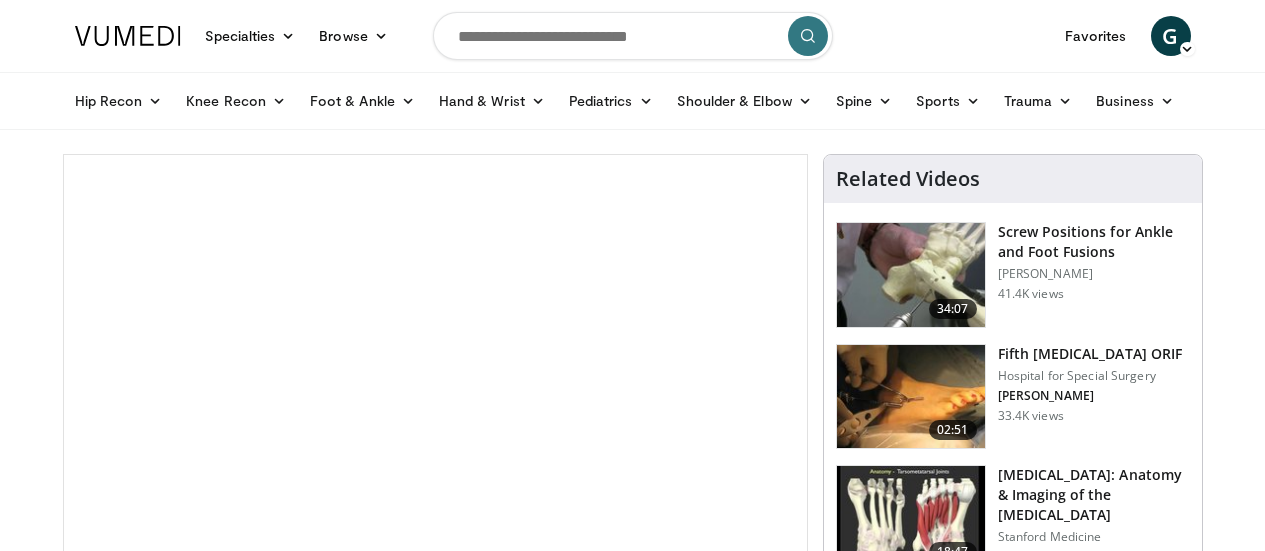 scroll, scrollTop: 0, scrollLeft: 0, axis: both 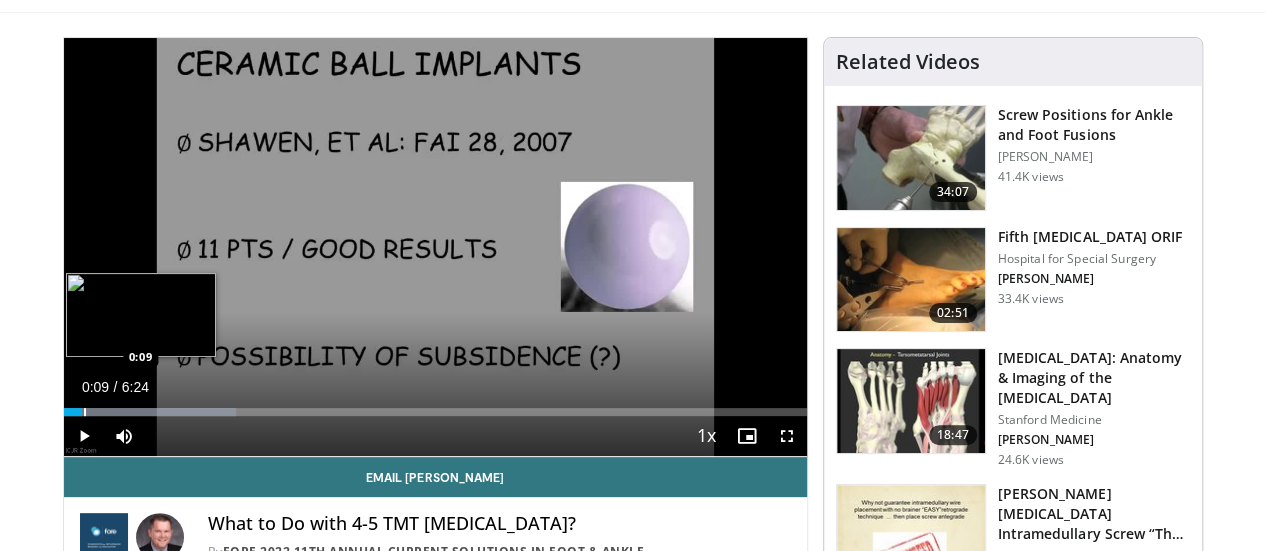 click at bounding box center [85, 412] 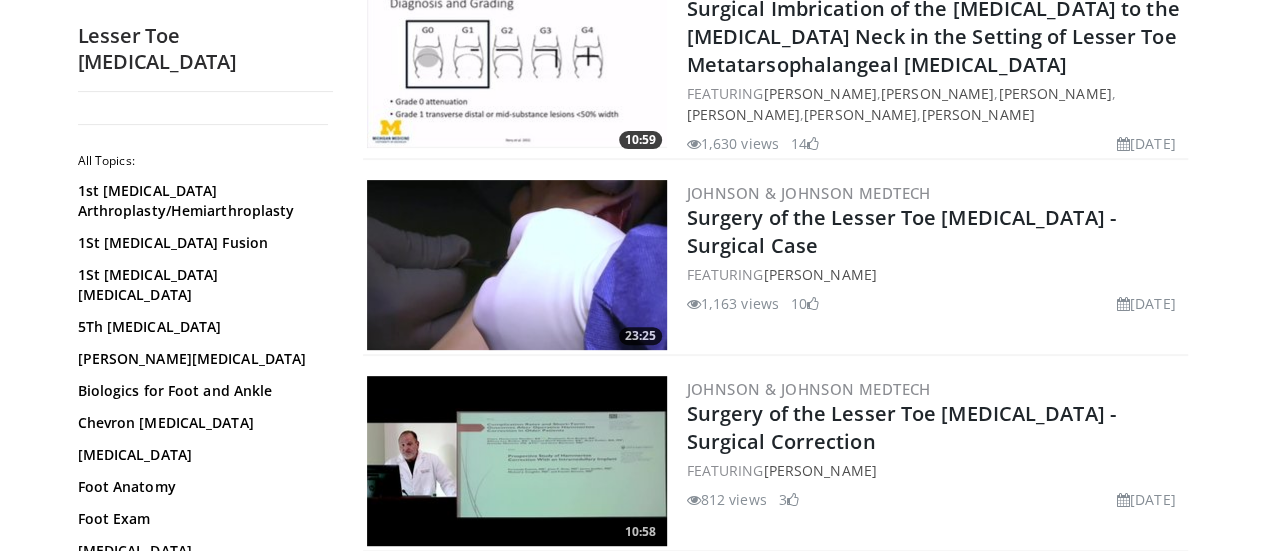 scroll, scrollTop: 252, scrollLeft: 0, axis: vertical 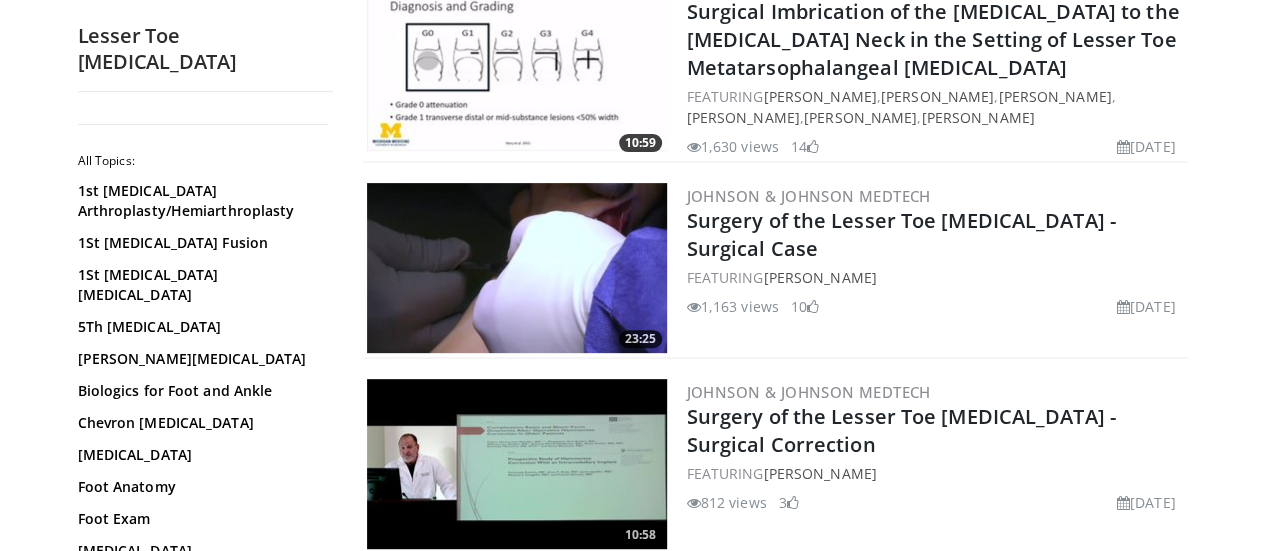 click at bounding box center [517, 268] 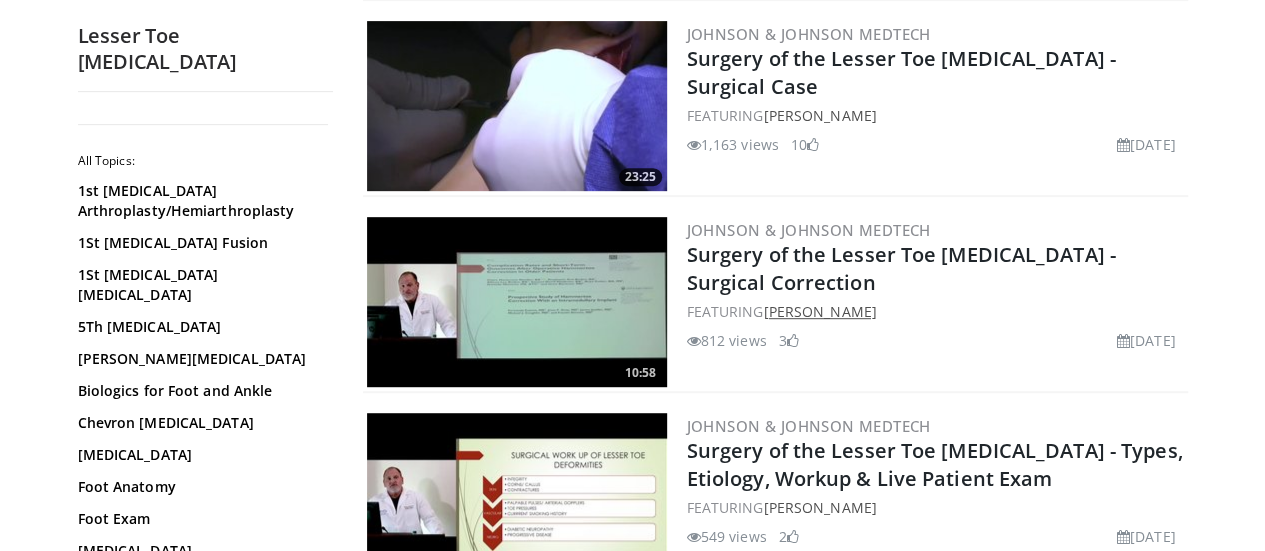 scroll, scrollTop: 416, scrollLeft: 0, axis: vertical 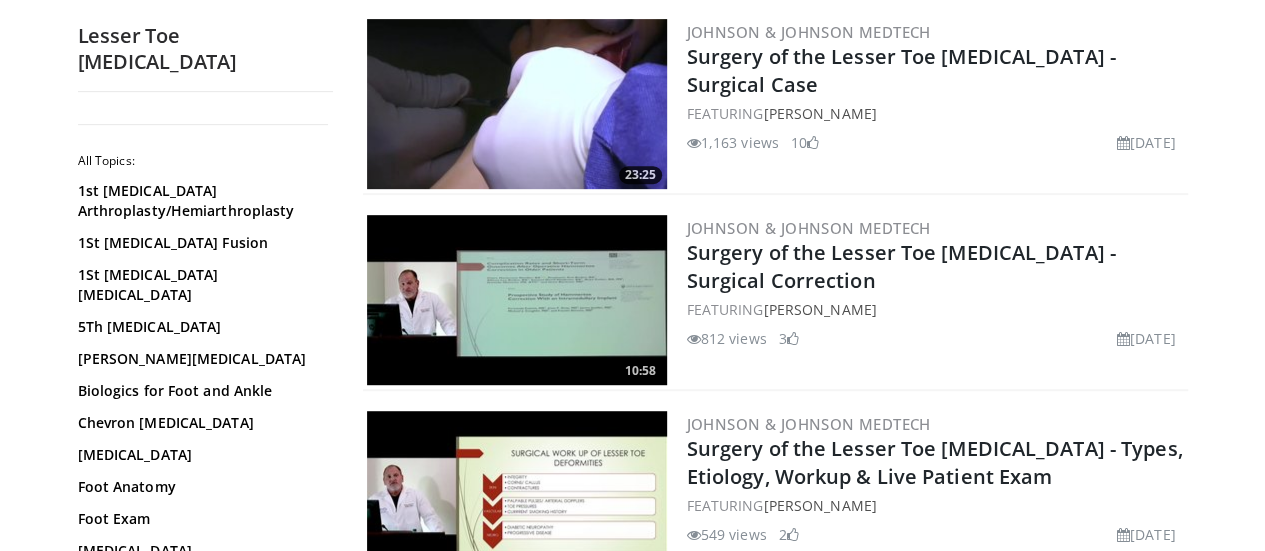click at bounding box center (517, 300) 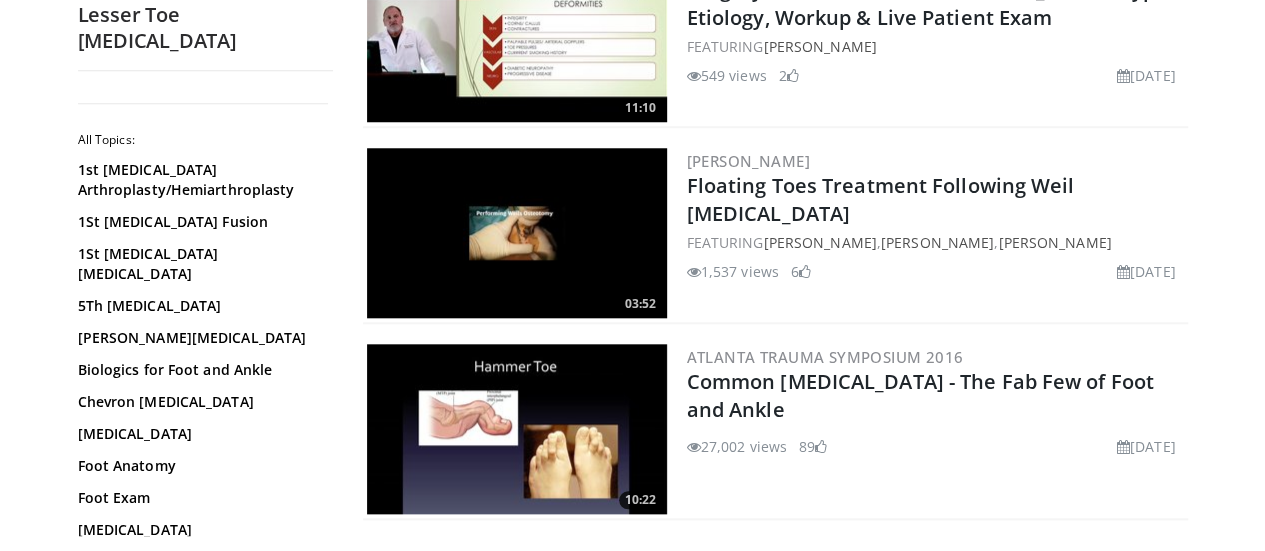 scroll, scrollTop: 876, scrollLeft: 0, axis: vertical 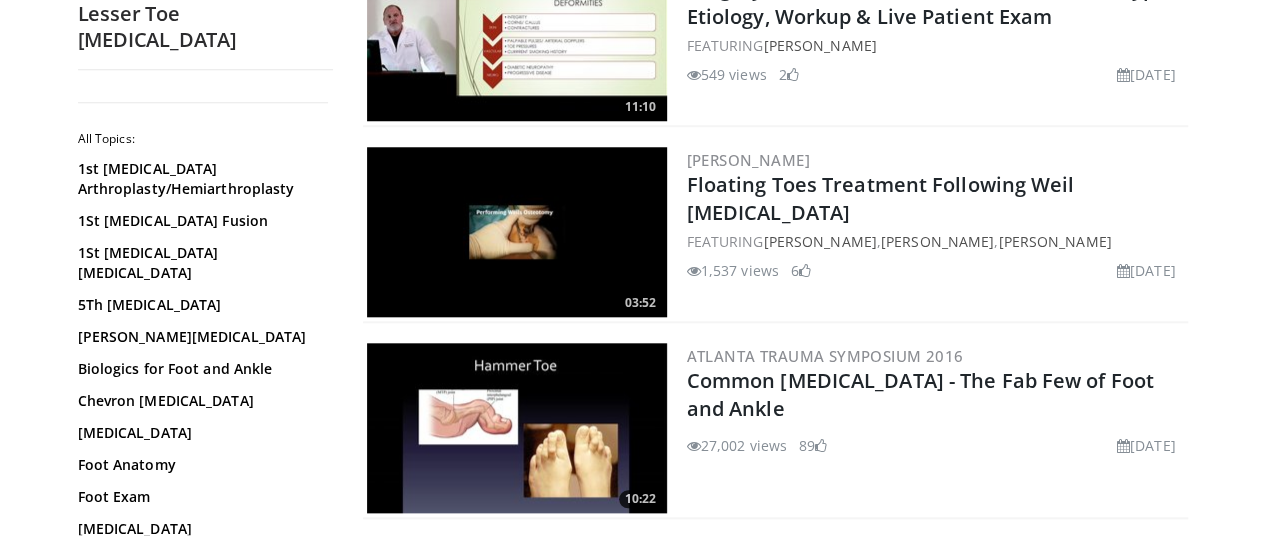 click at bounding box center (517, 232) 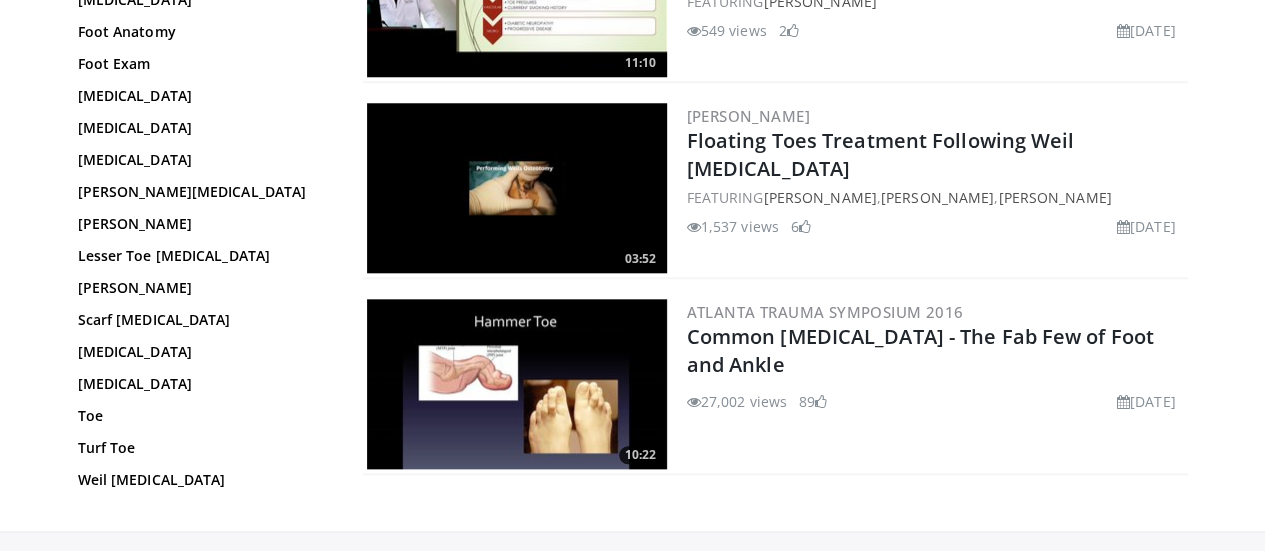 scroll, scrollTop: 920, scrollLeft: 0, axis: vertical 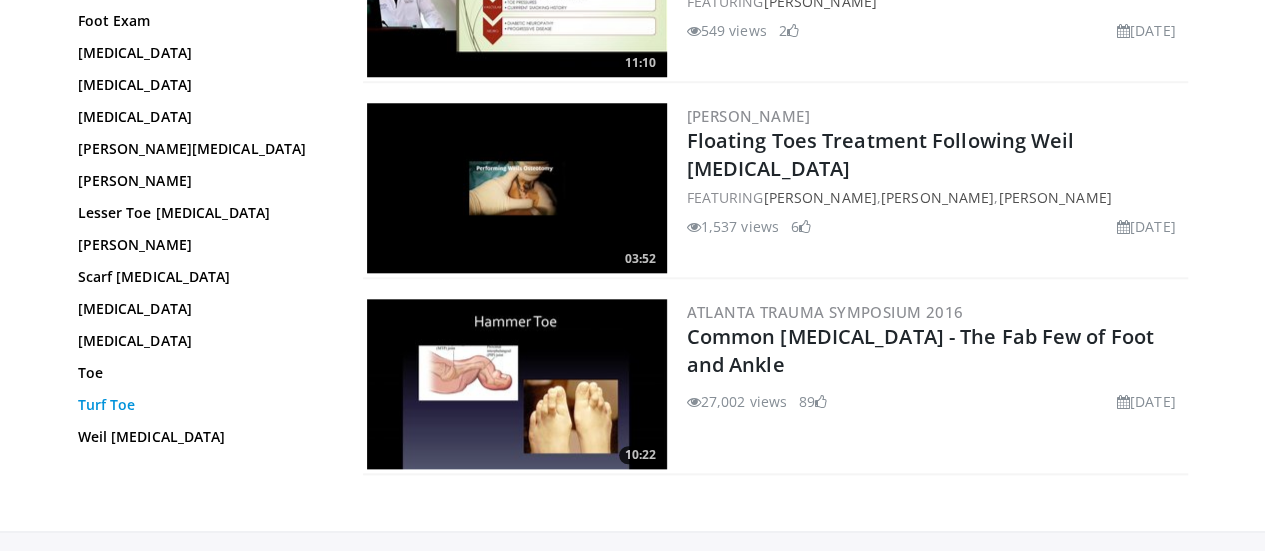 click on "Turf Toe" at bounding box center [200, 405] 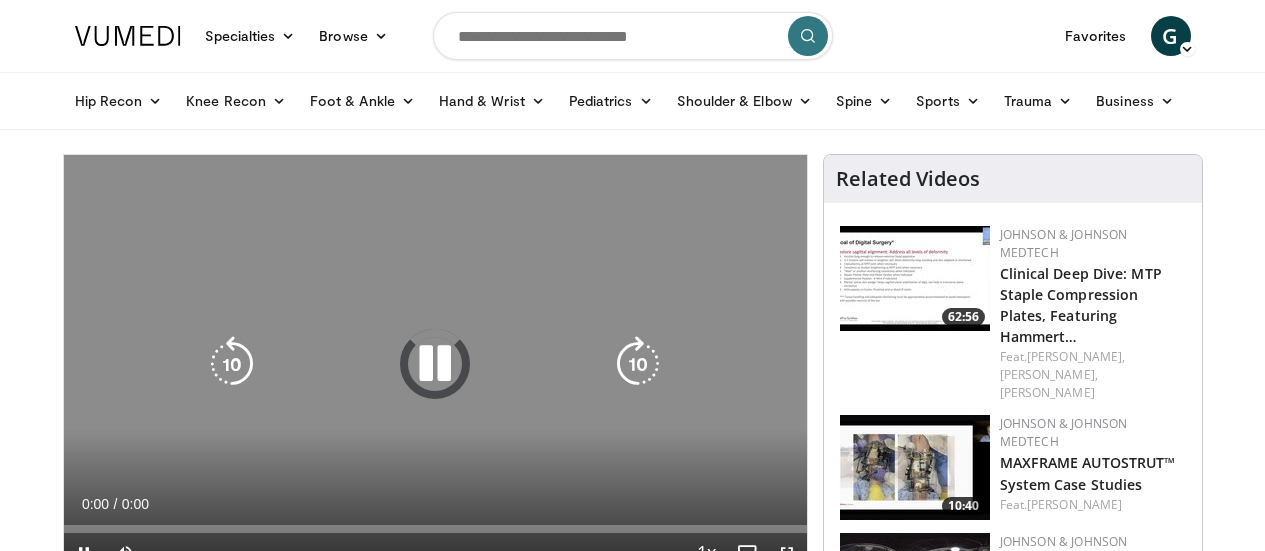 scroll, scrollTop: 0, scrollLeft: 0, axis: both 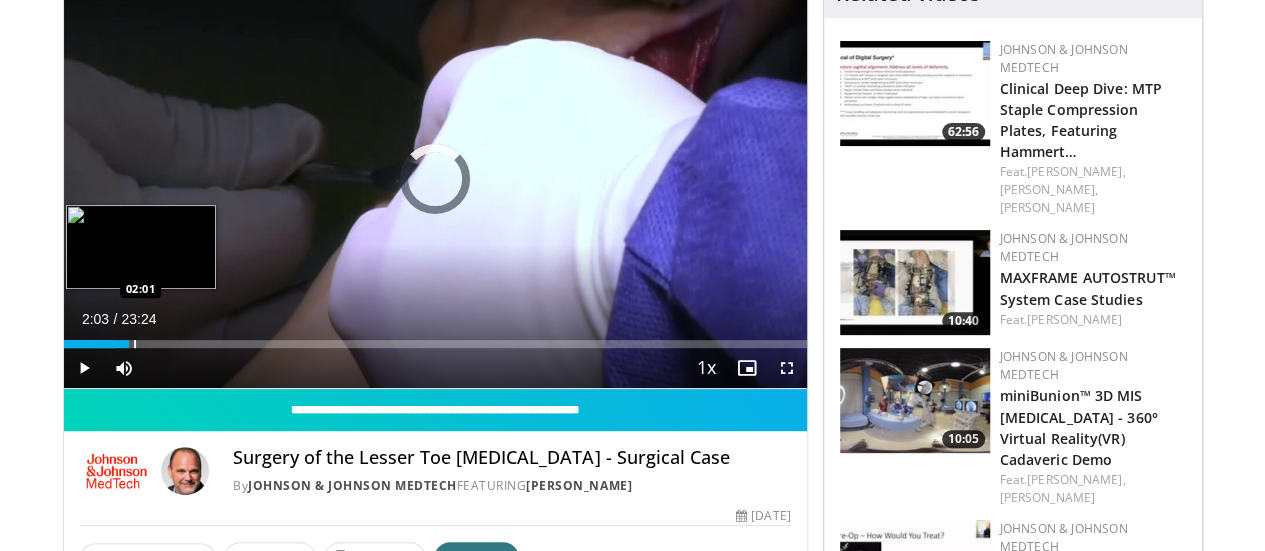click at bounding box center (135, 344) 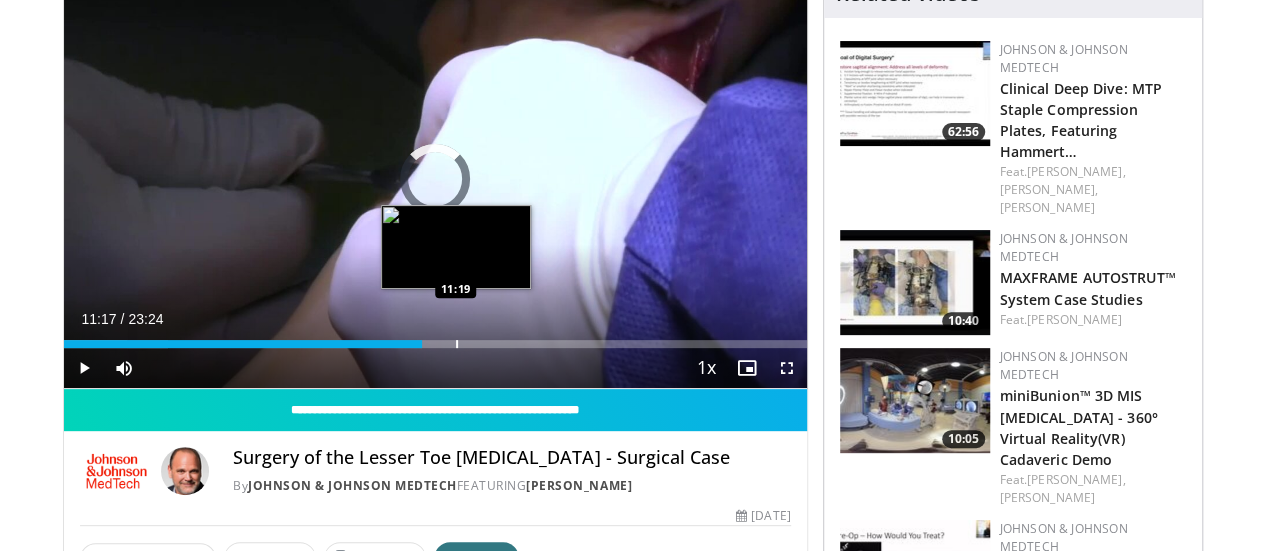 click on "Loaded :  14.13% 11:17 11:19" at bounding box center (435, 344) 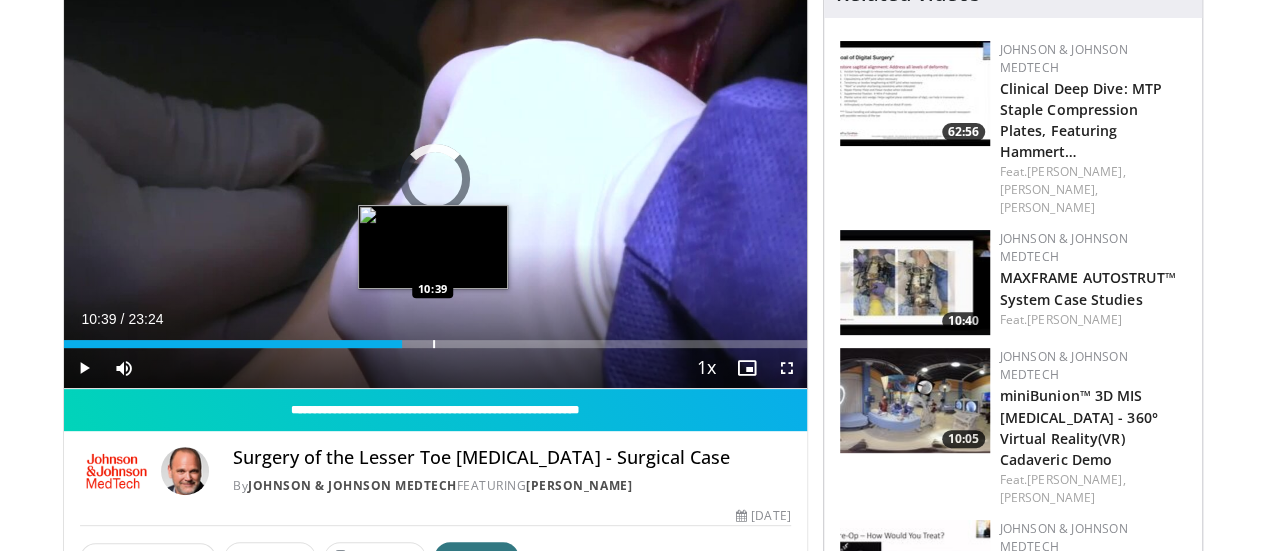 click at bounding box center (434, 344) 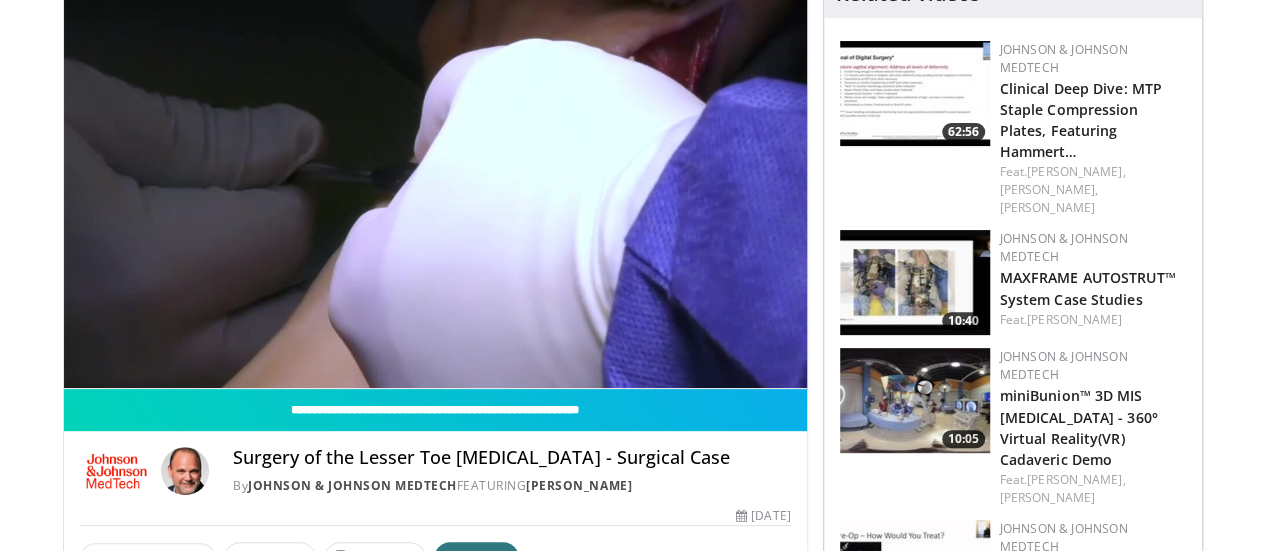 click on "**********" at bounding box center (435, 179) 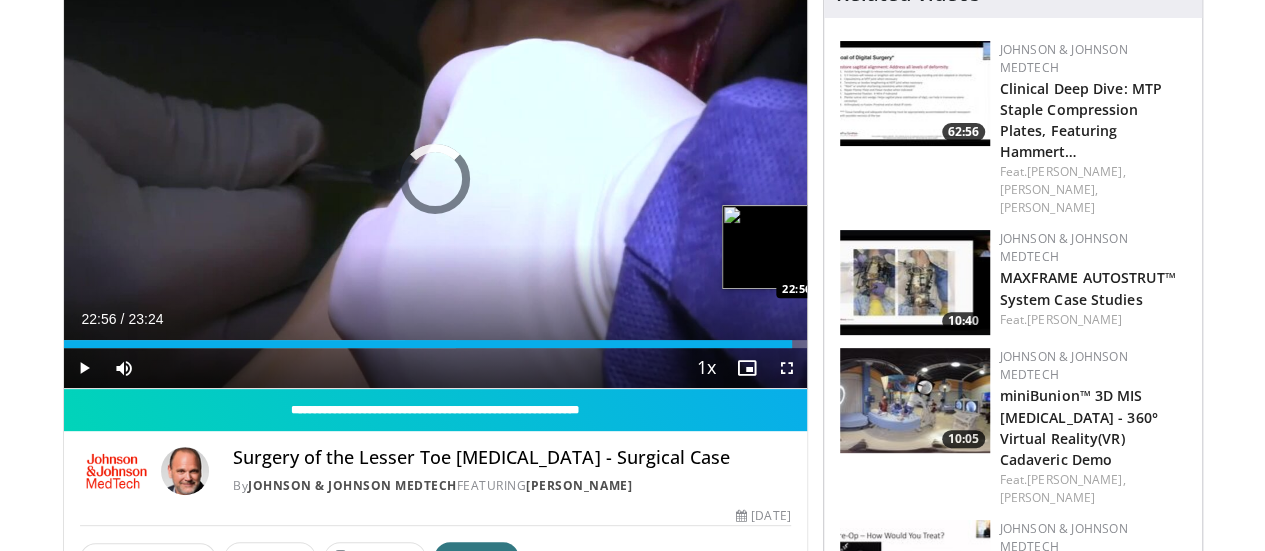 click at bounding box center [859, 344] 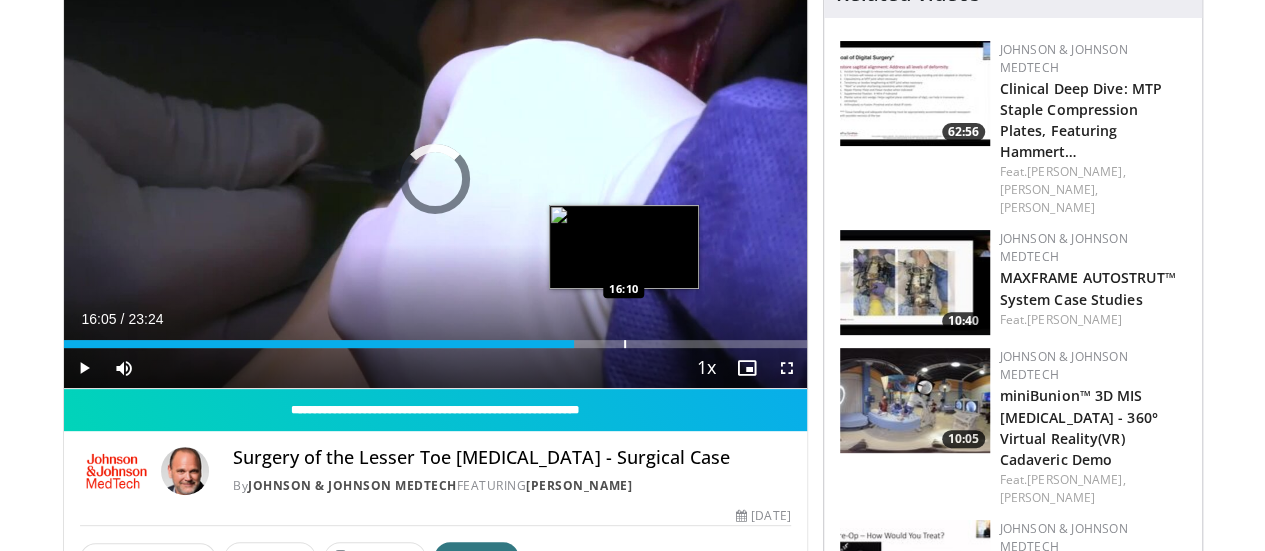 click on "23:03" at bounding box center [319, 344] 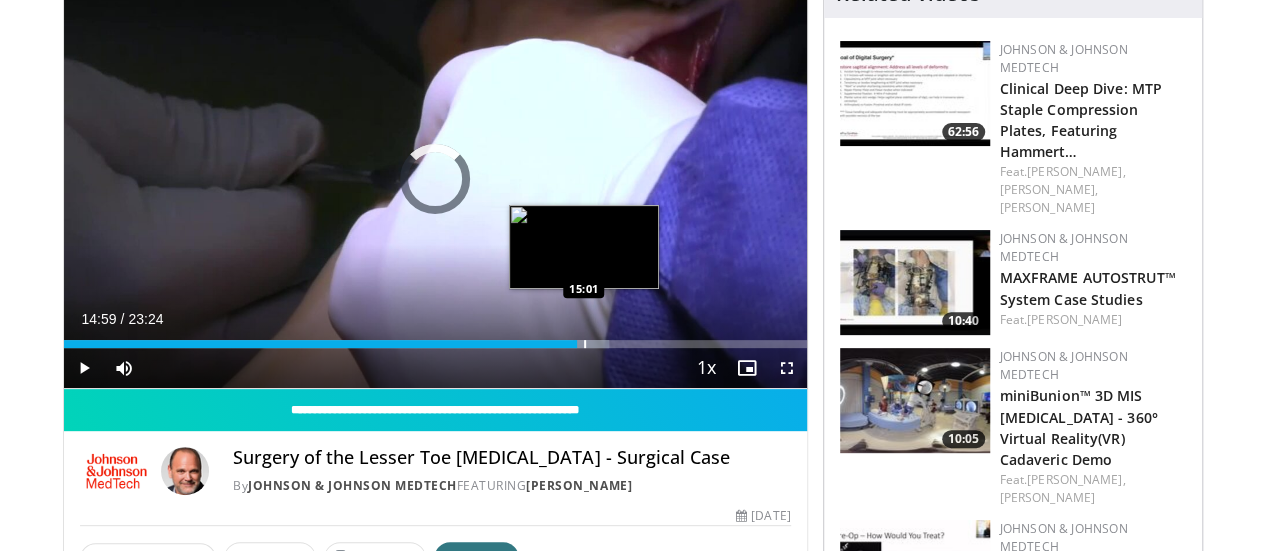 click on "Loaded :  73.43% 14:59 15:01" at bounding box center (435, 338) 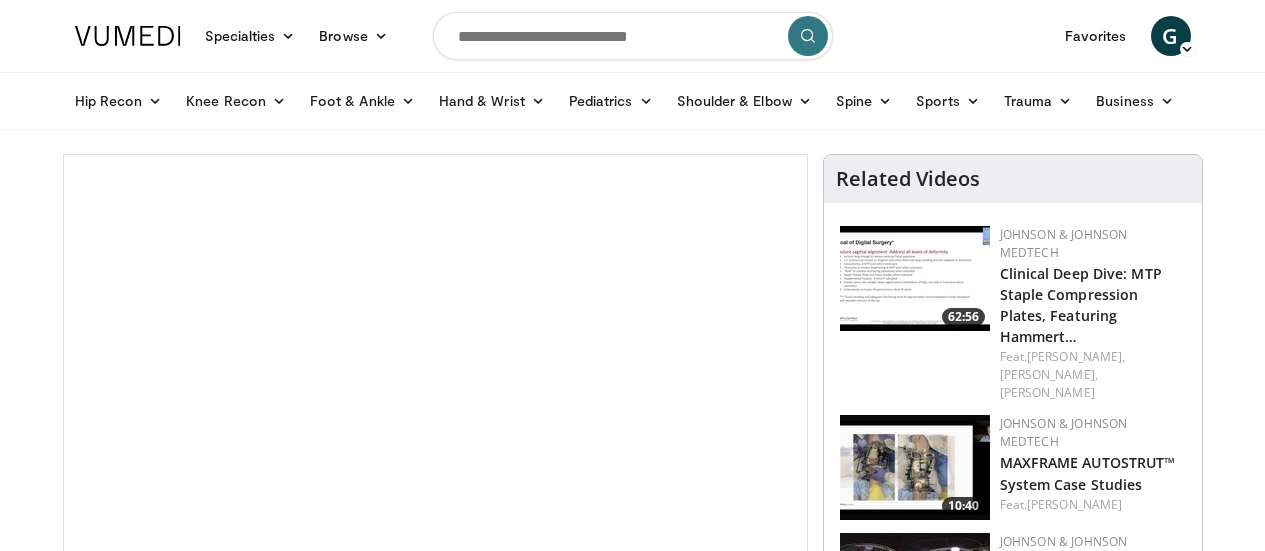 scroll, scrollTop: 0, scrollLeft: 0, axis: both 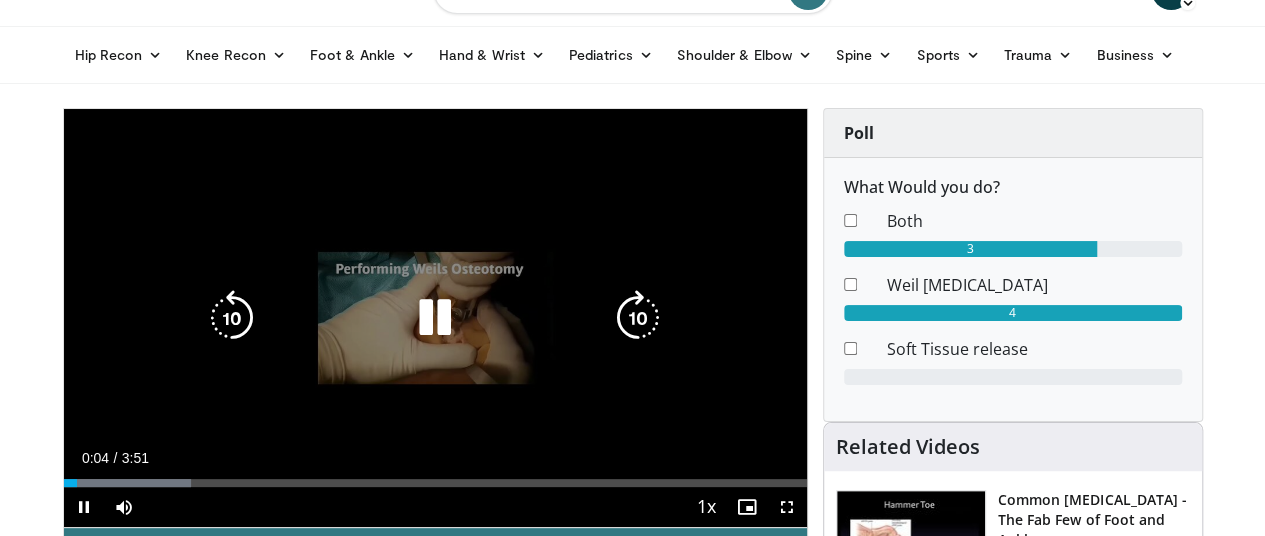 click at bounding box center (435, 318) 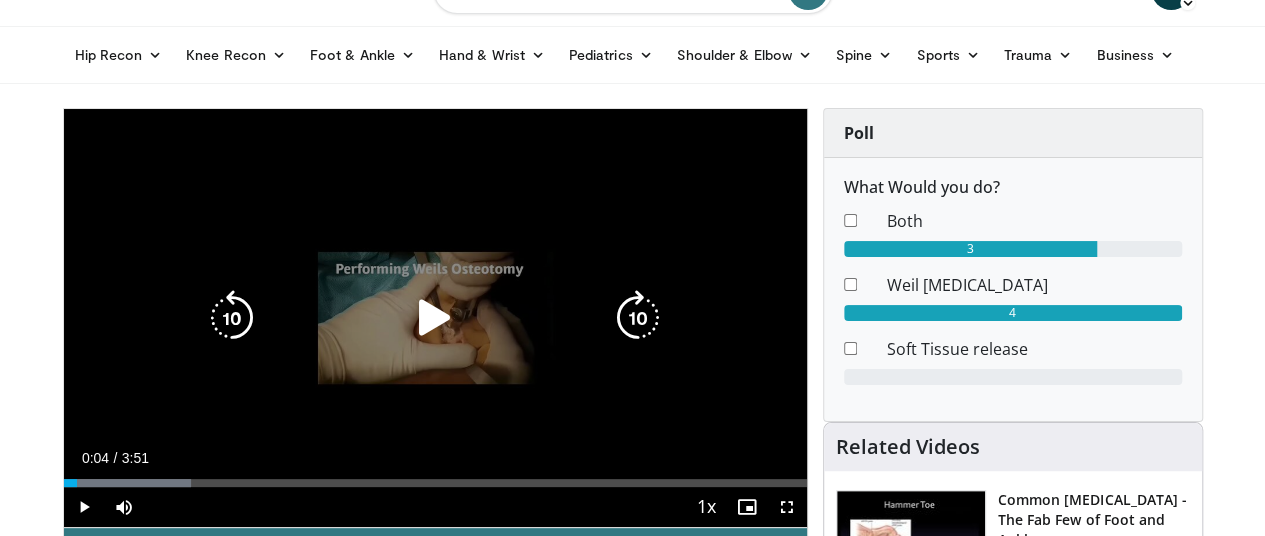 click at bounding box center (435, 318) 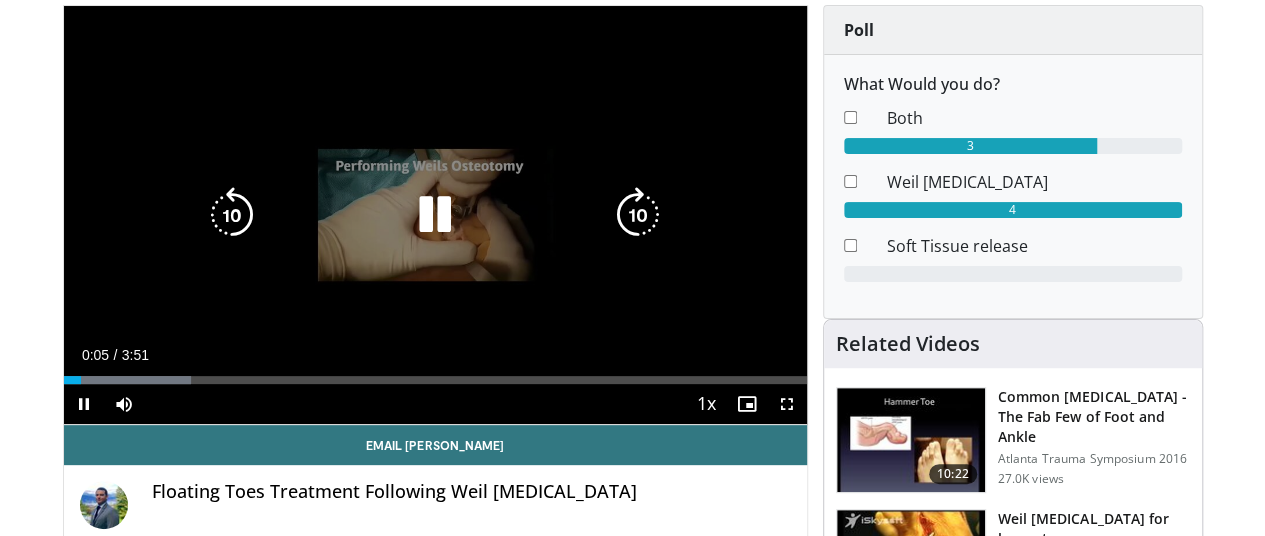 scroll, scrollTop: 150, scrollLeft: 0, axis: vertical 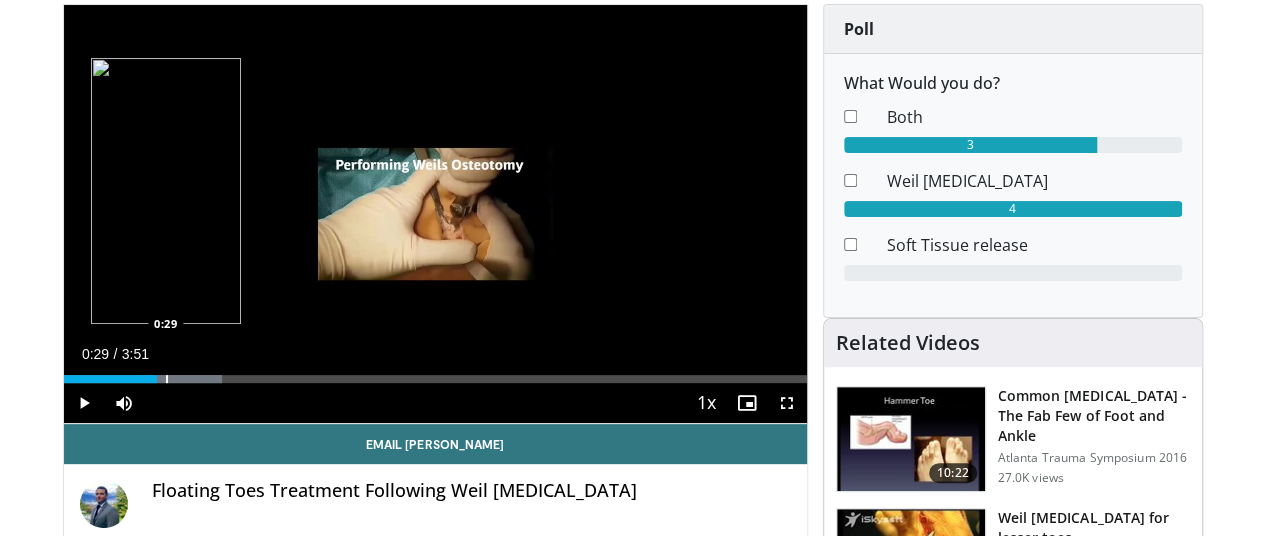 click at bounding box center (167, 379) 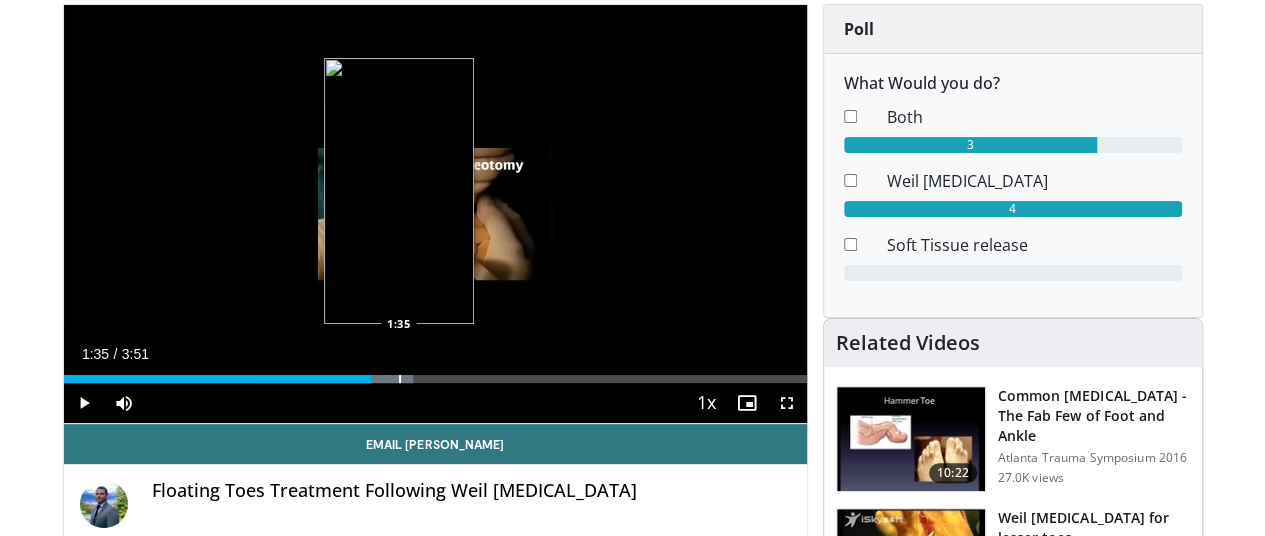 click at bounding box center [400, 379] 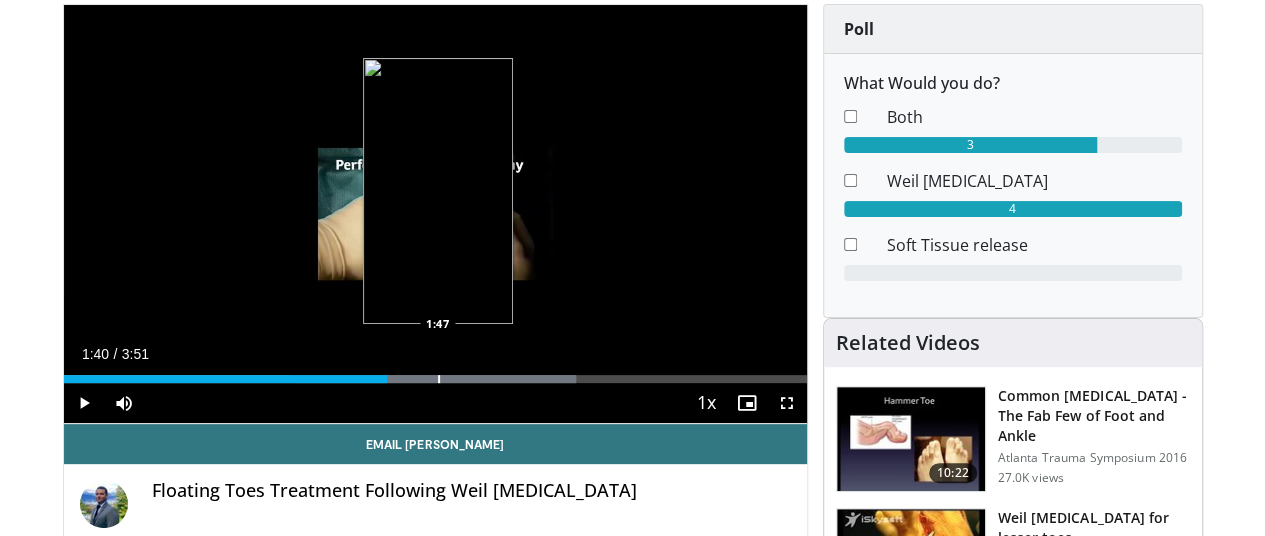 click at bounding box center (439, 379) 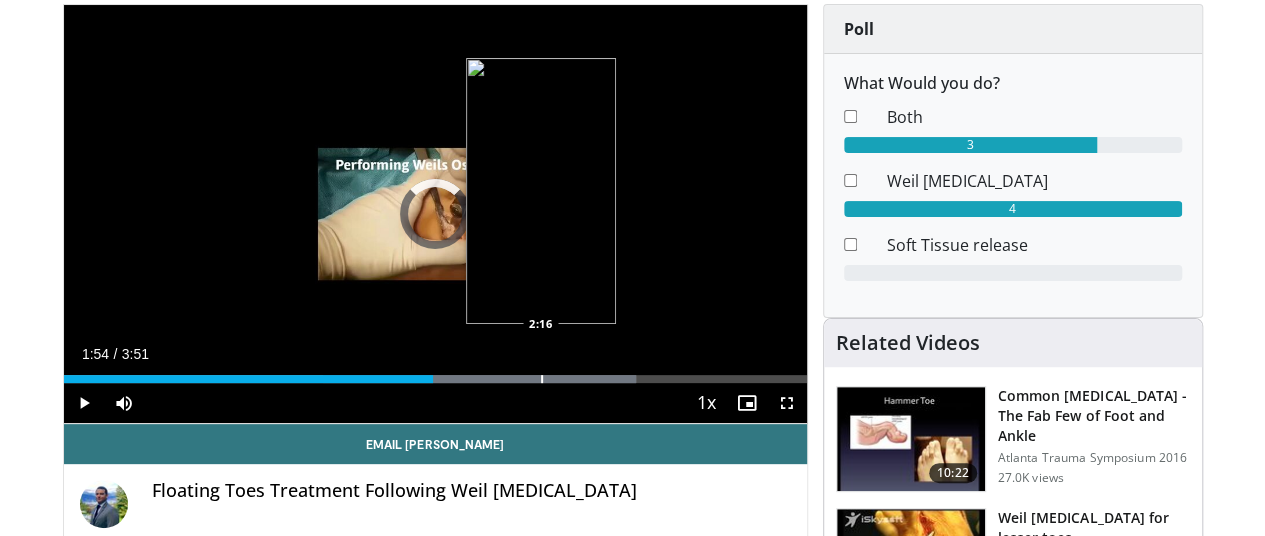 click at bounding box center (542, 379) 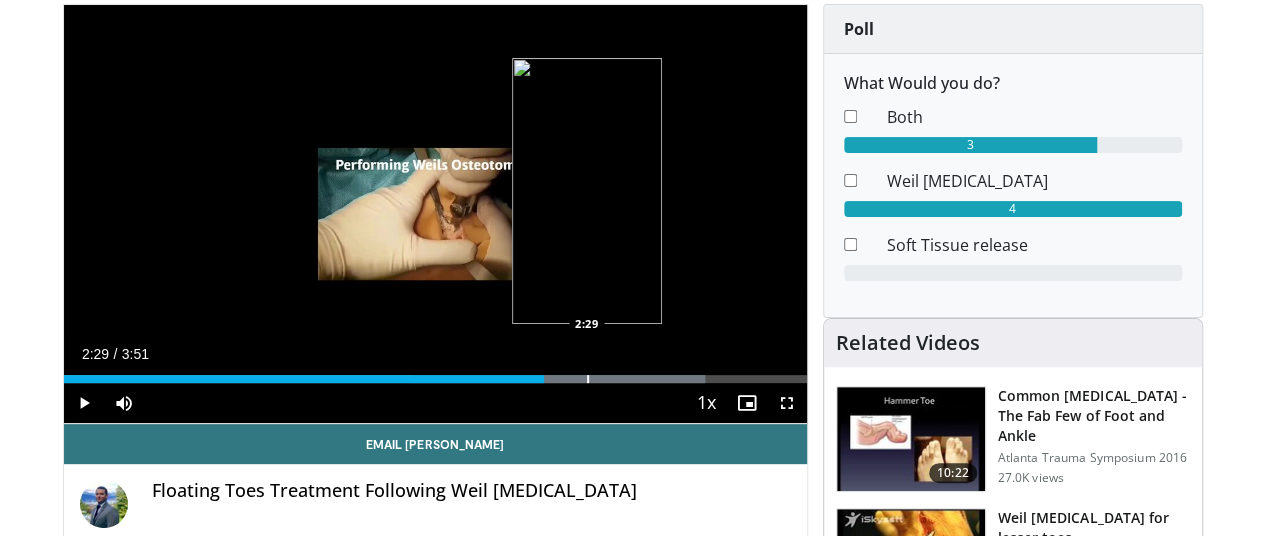 click at bounding box center [588, 379] 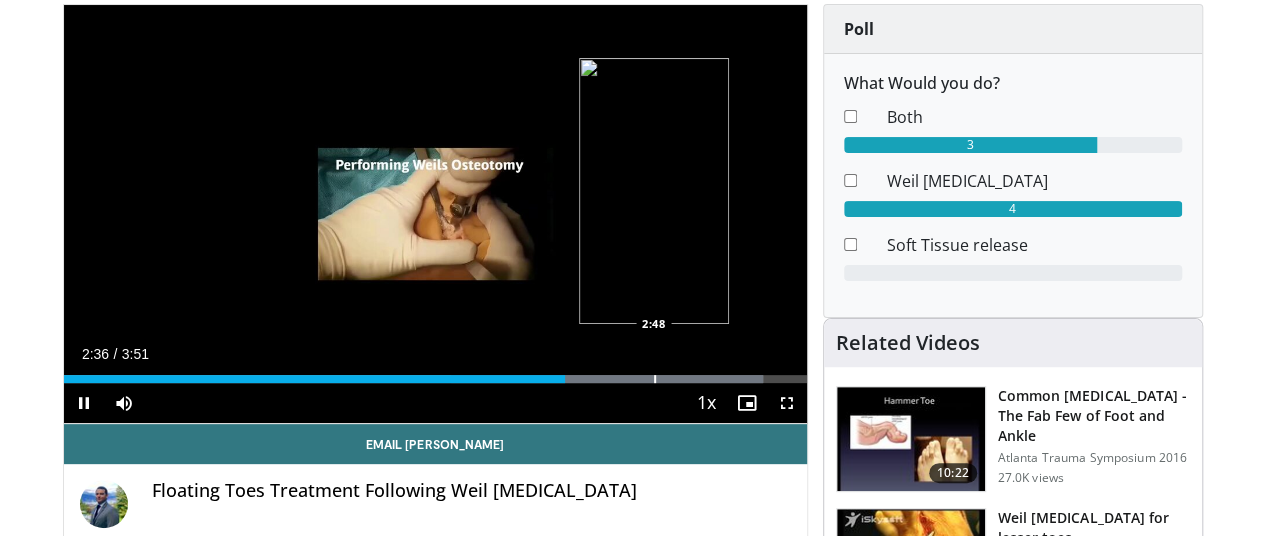 click at bounding box center (655, 379) 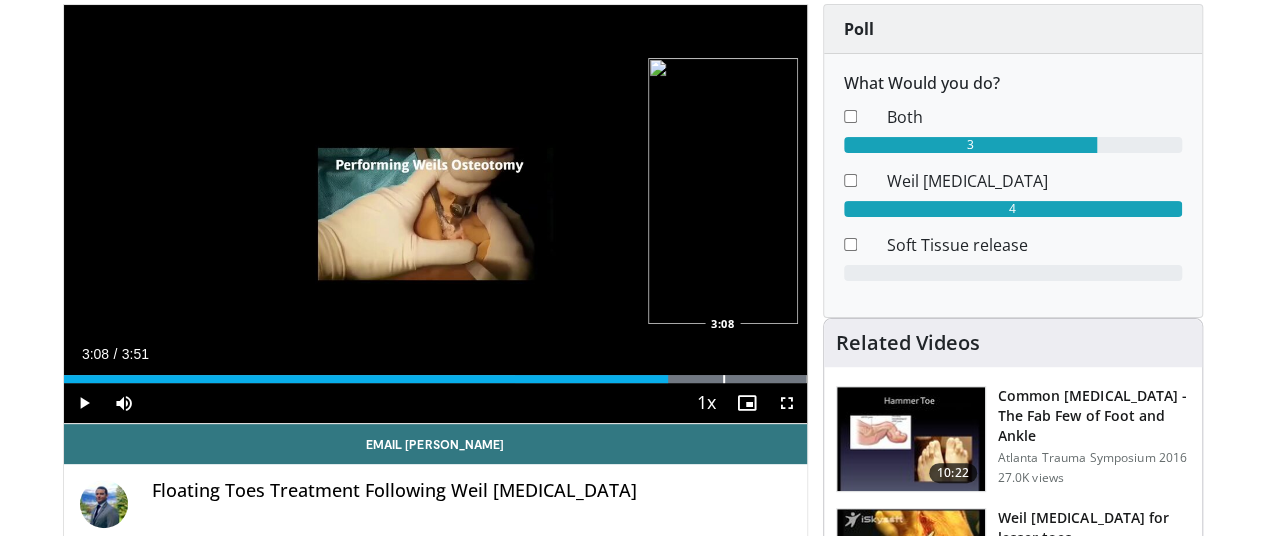 click at bounding box center (724, 379) 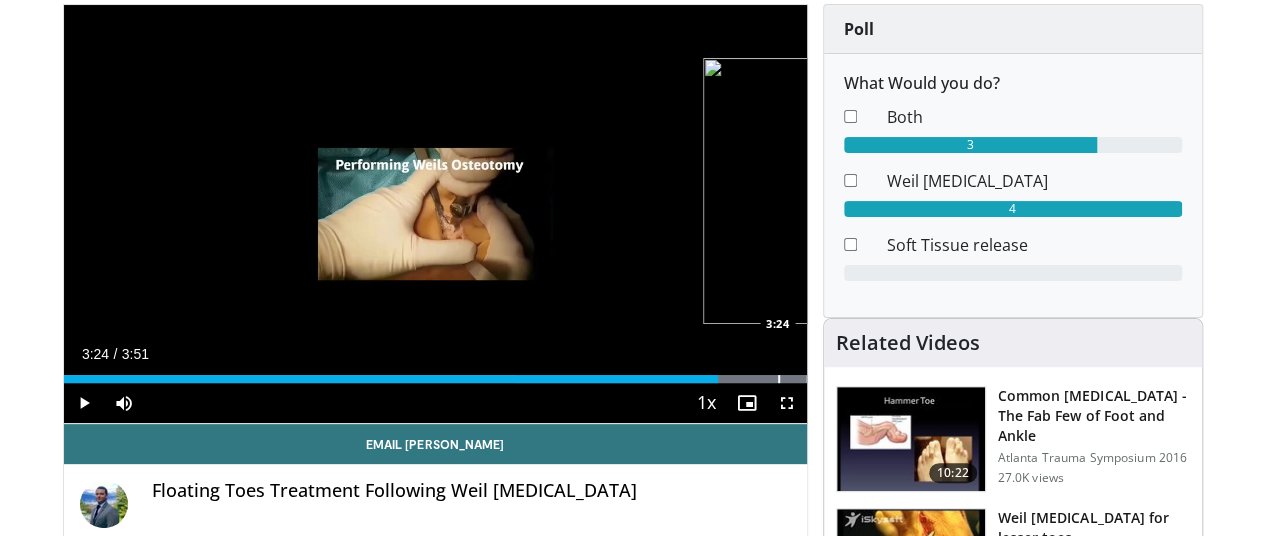 click on "Loaded :  100.00% 3:24 3:24" at bounding box center [435, 373] 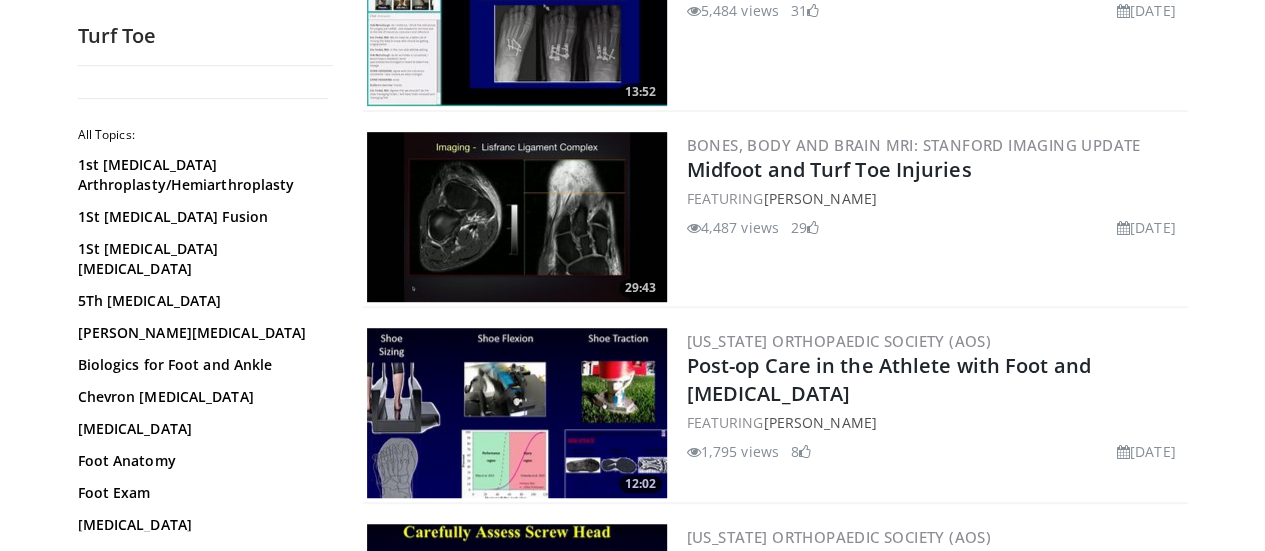 scroll, scrollTop: 676, scrollLeft: 0, axis: vertical 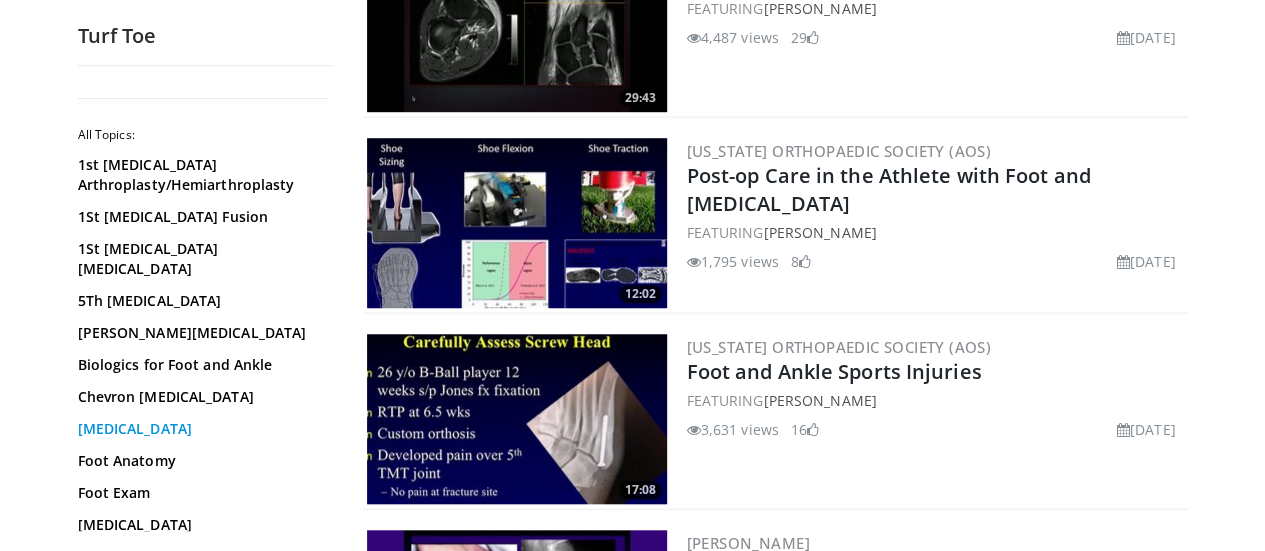 click on "Claw Toe" at bounding box center (200, 429) 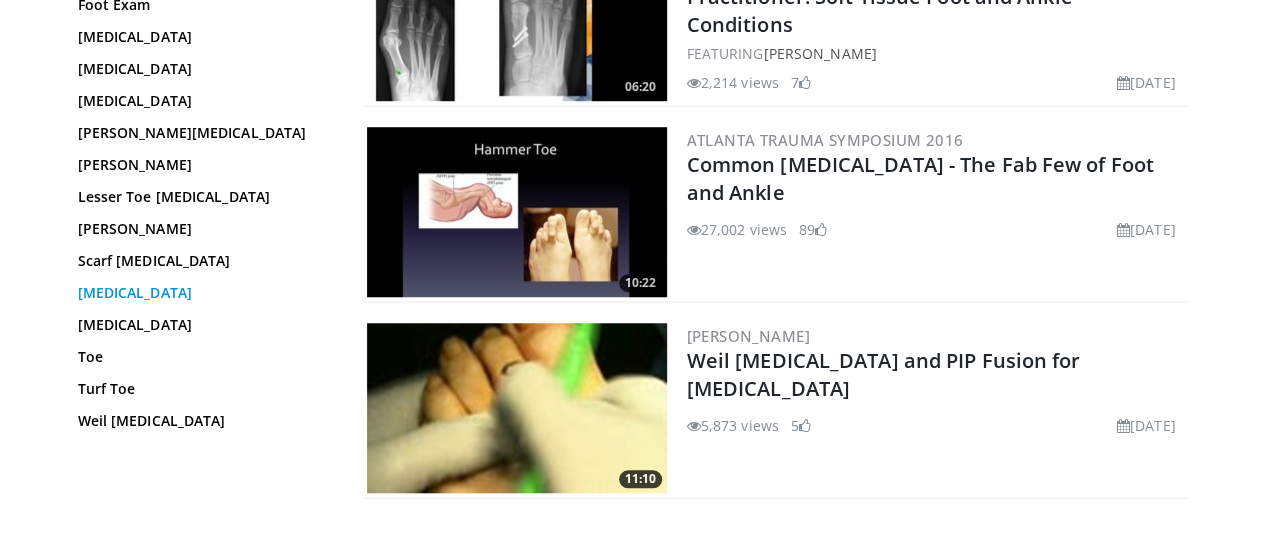 scroll, scrollTop: 655, scrollLeft: 0, axis: vertical 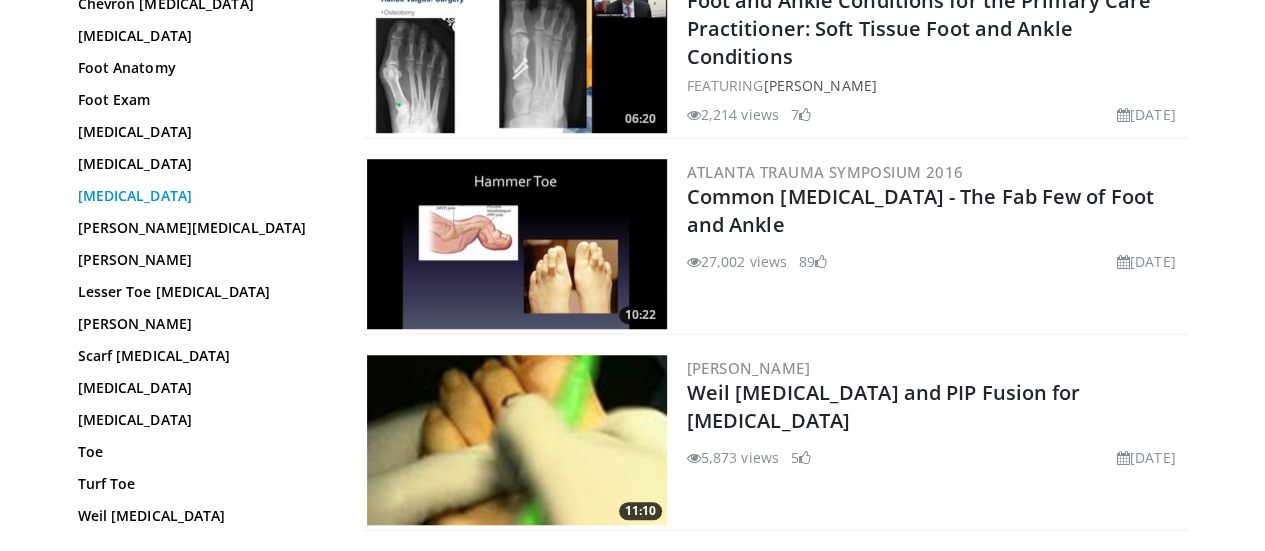 click on "Hammer Toe" at bounding box center (200, 196) 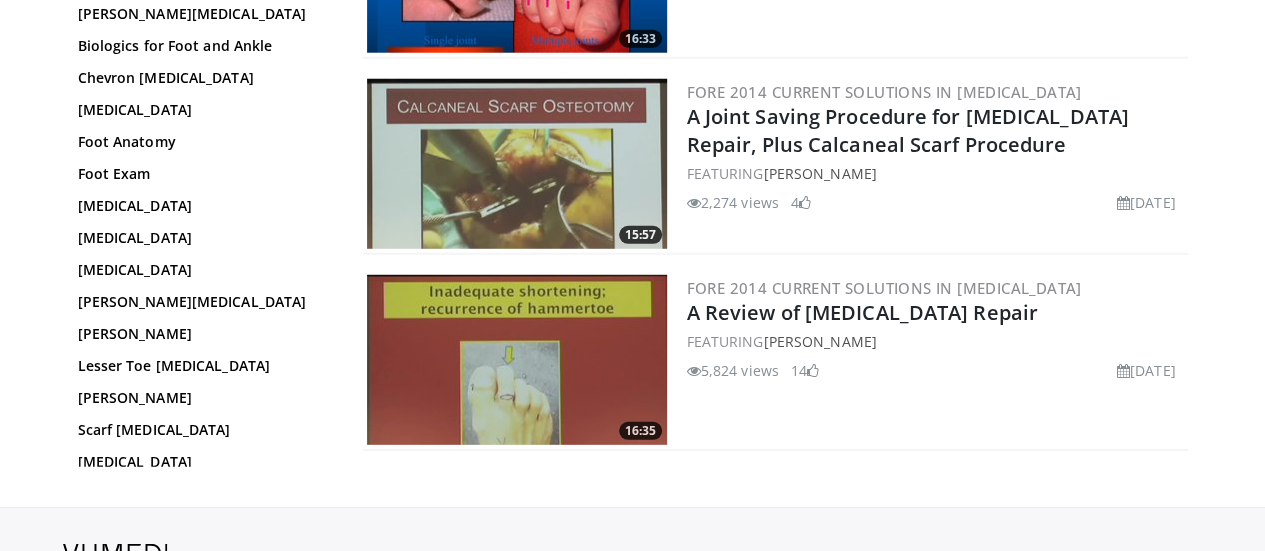 scroll, scrollTop: 2696, scrollLeft: 0, axis: vertical 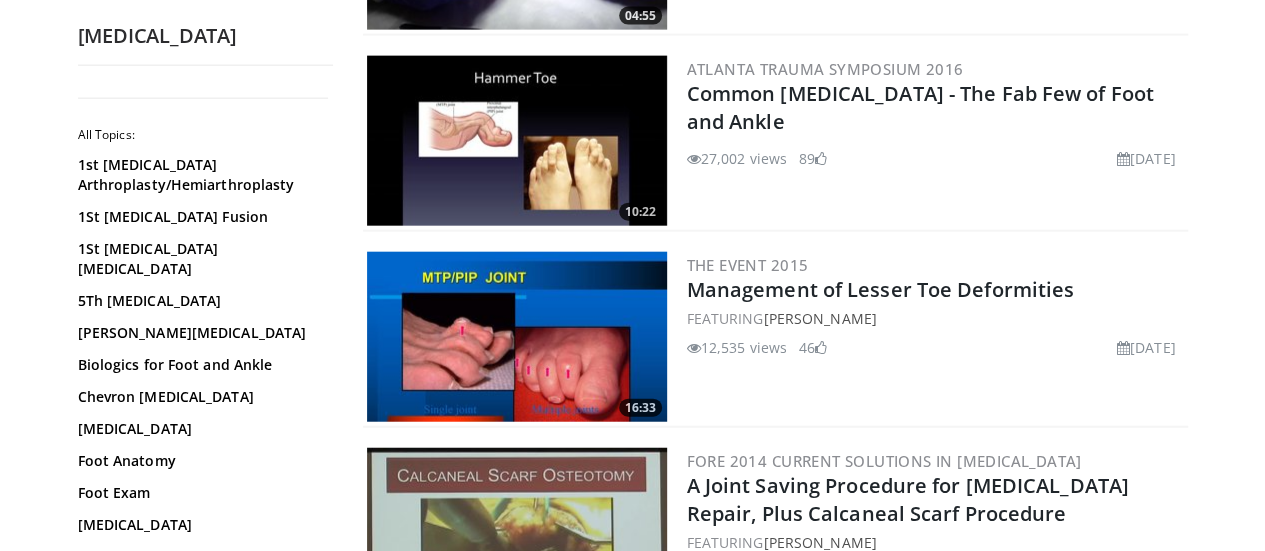 drag, startPoint x: 736, startPoint y: 334, endPoint x: 802, endPoint y: -67, distance: 406.39514 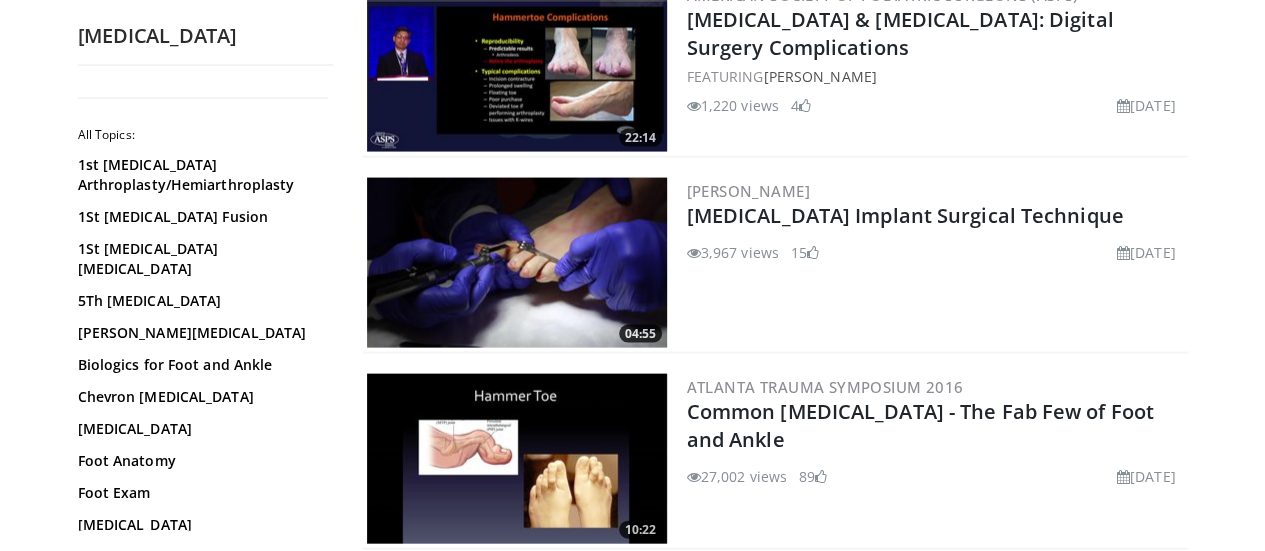 click on "[PERSON_NAME]
[MEDICAL_DATA] Implant Surgical Technique
3,967 views
[DATE]
15" at bounding box center [935, 263] 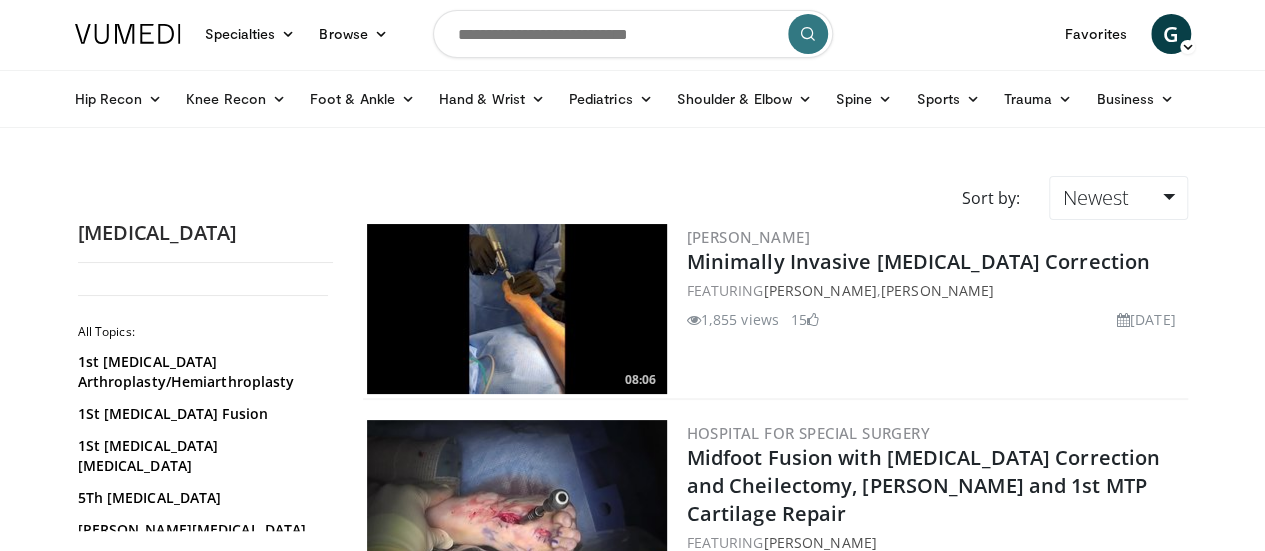 scroll, scrollTop: 0, scrollLeft: 0, axis: both 